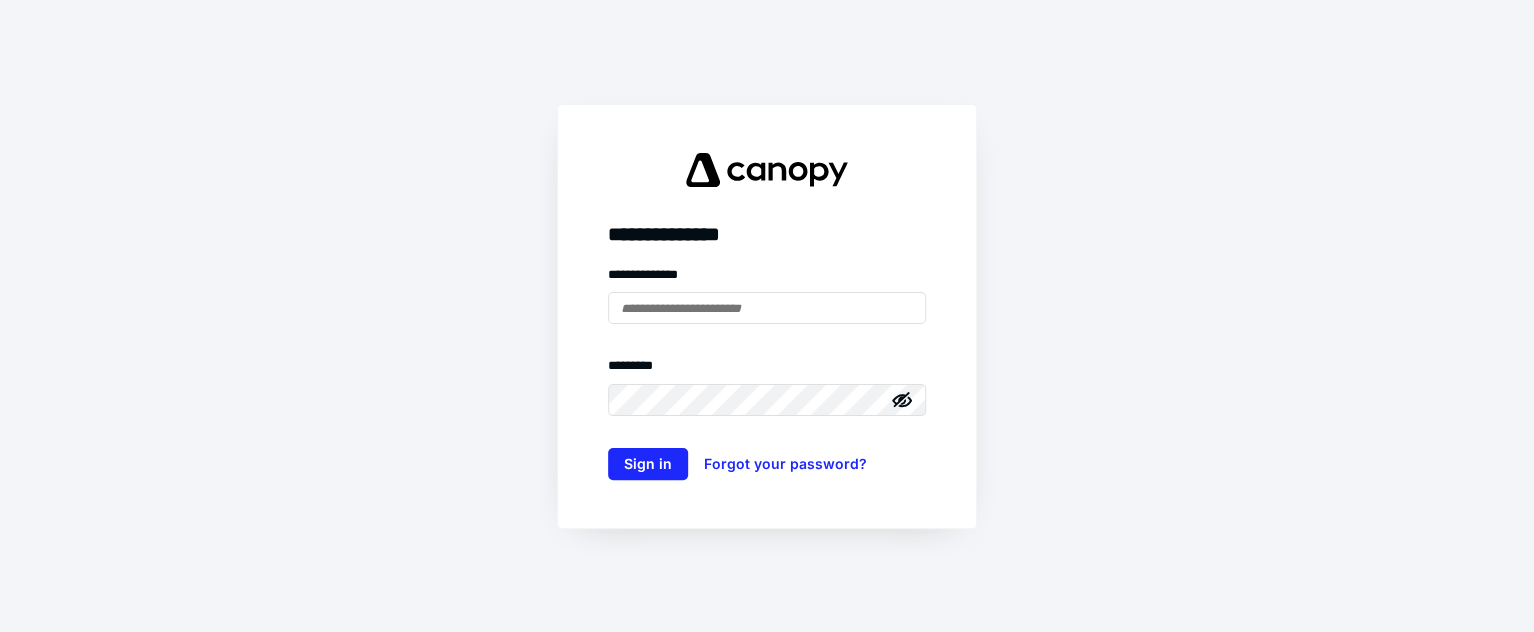 scroll, scrollTop: 0, scrollLeft: 0, axis: both 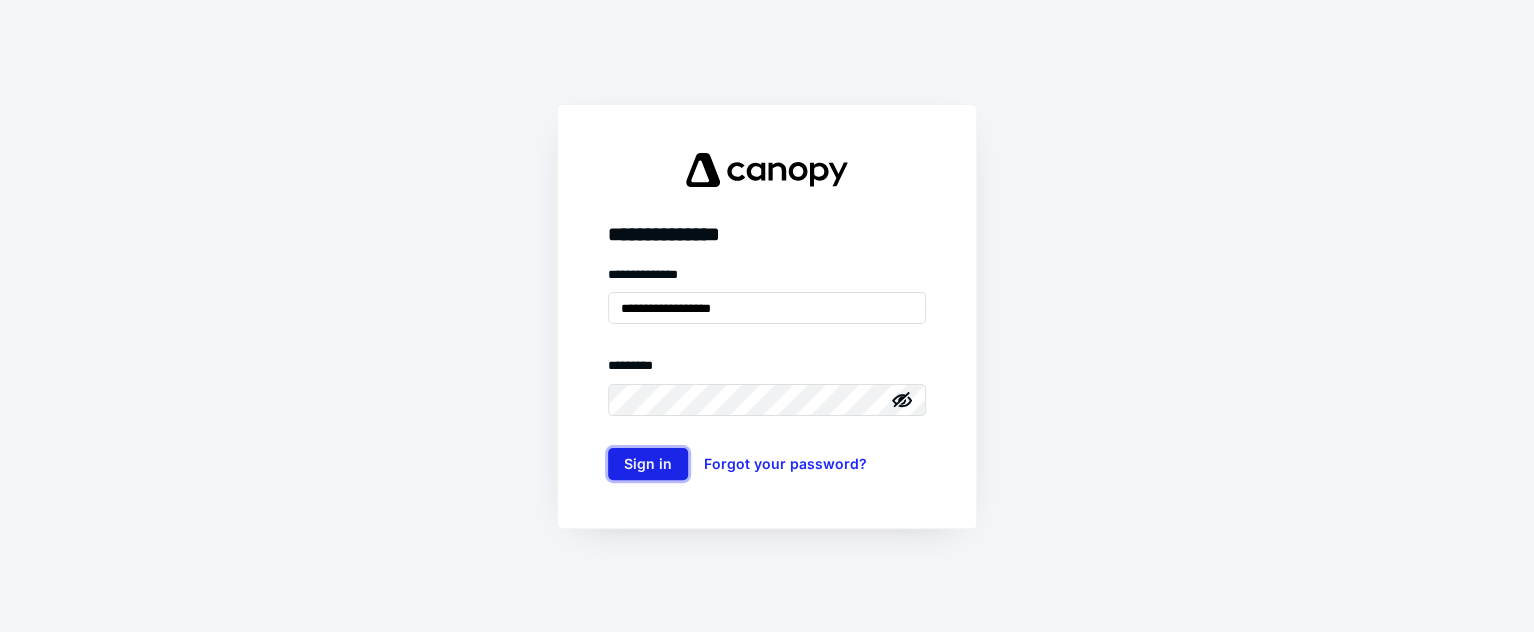 click on "Sign in" at bounding box center [648, 464] 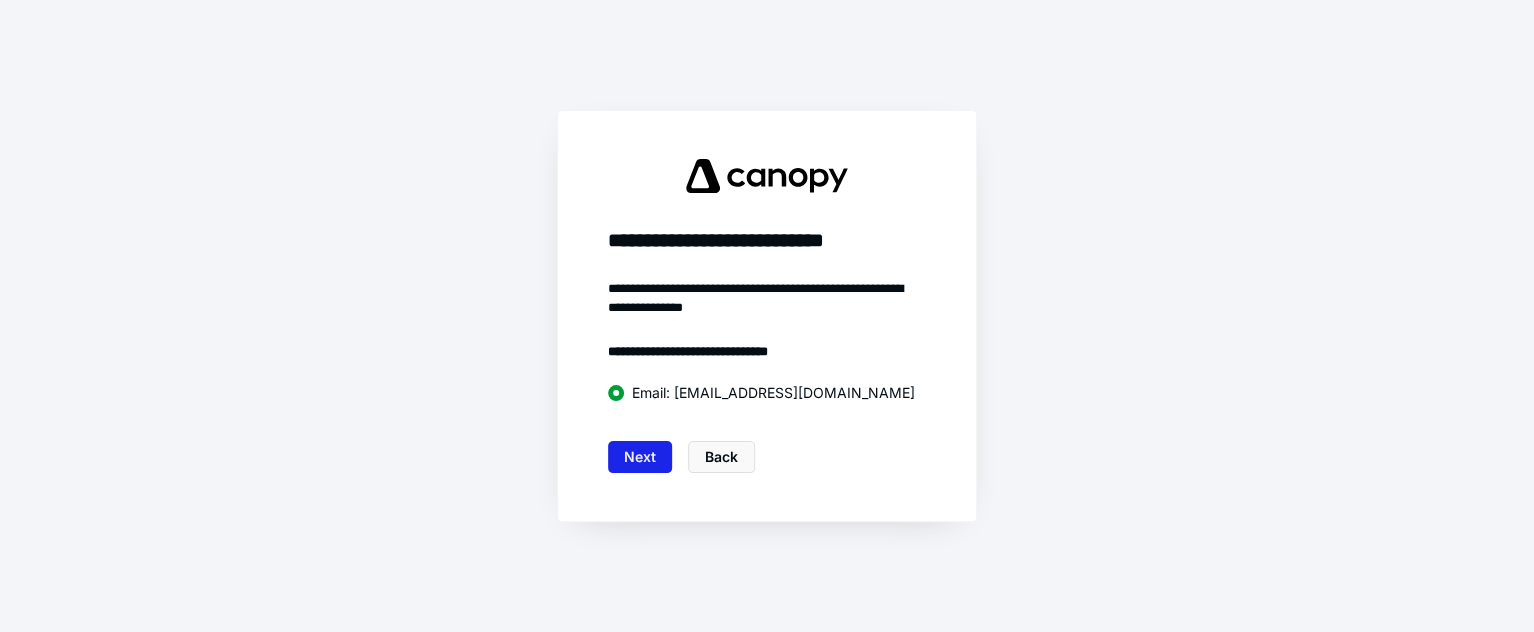 click on "Next" at bounding box center [640, 457] 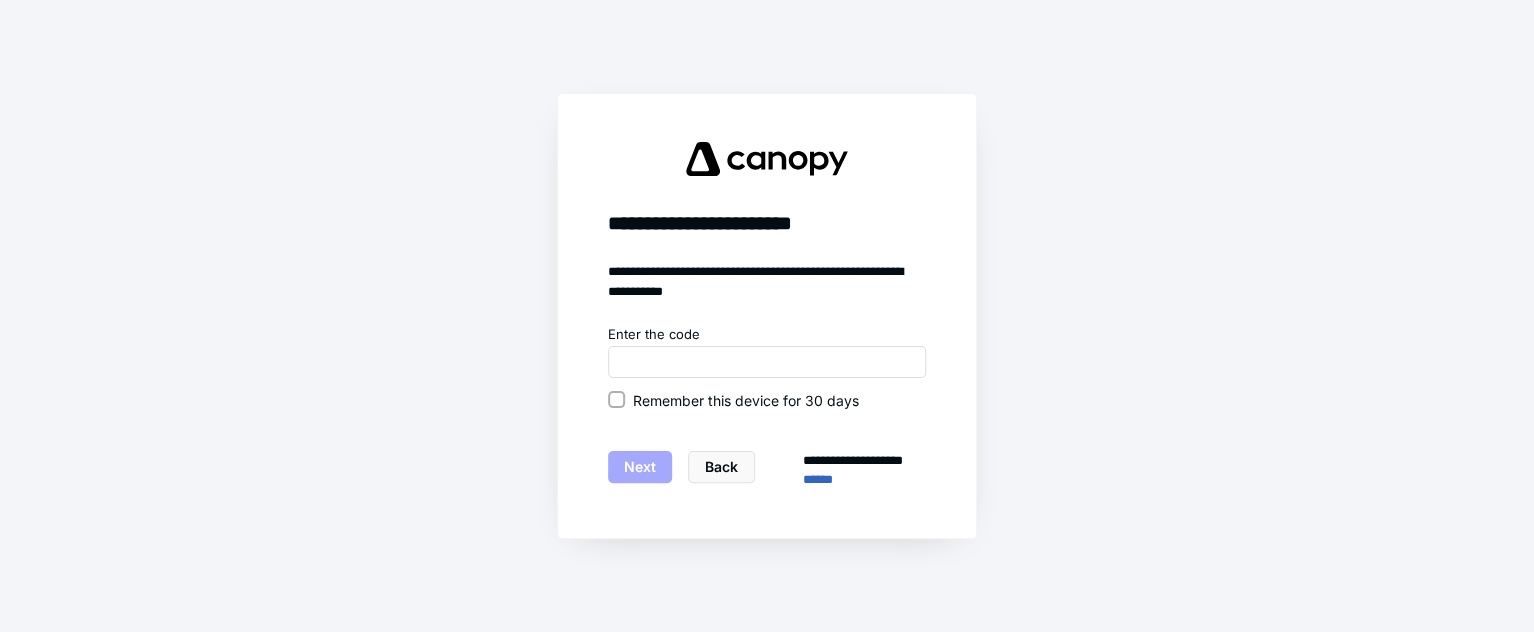 click on "Remember this device for 30 days" at bounding box center [616, 400] 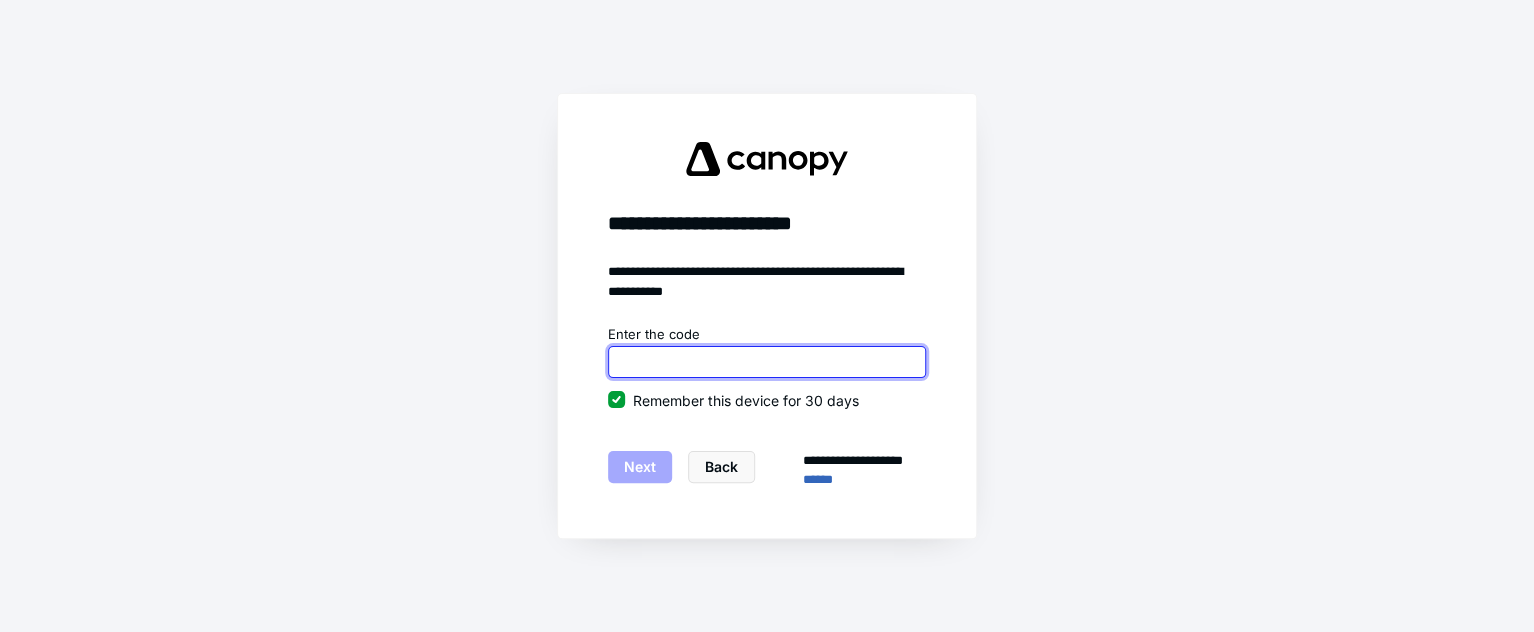 click at bounding box center (767, 362) 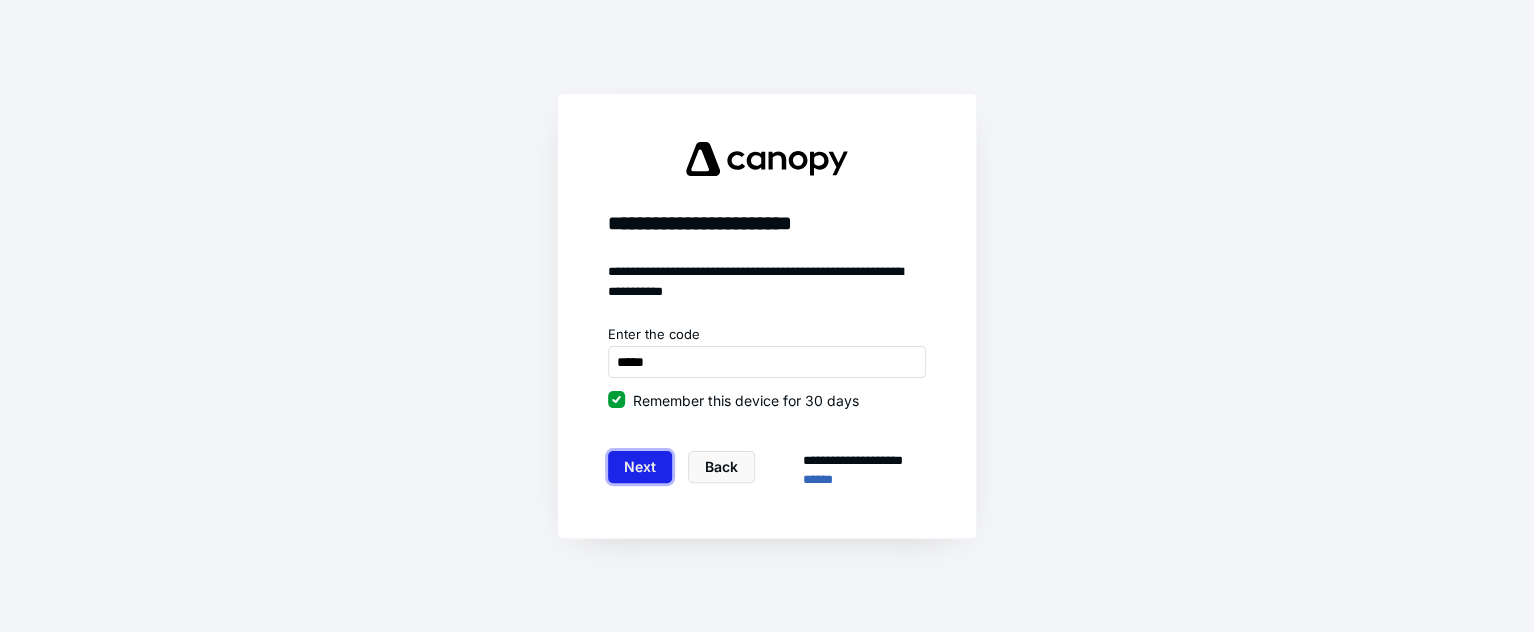 click on "Next" at bounding box center (640, 467) 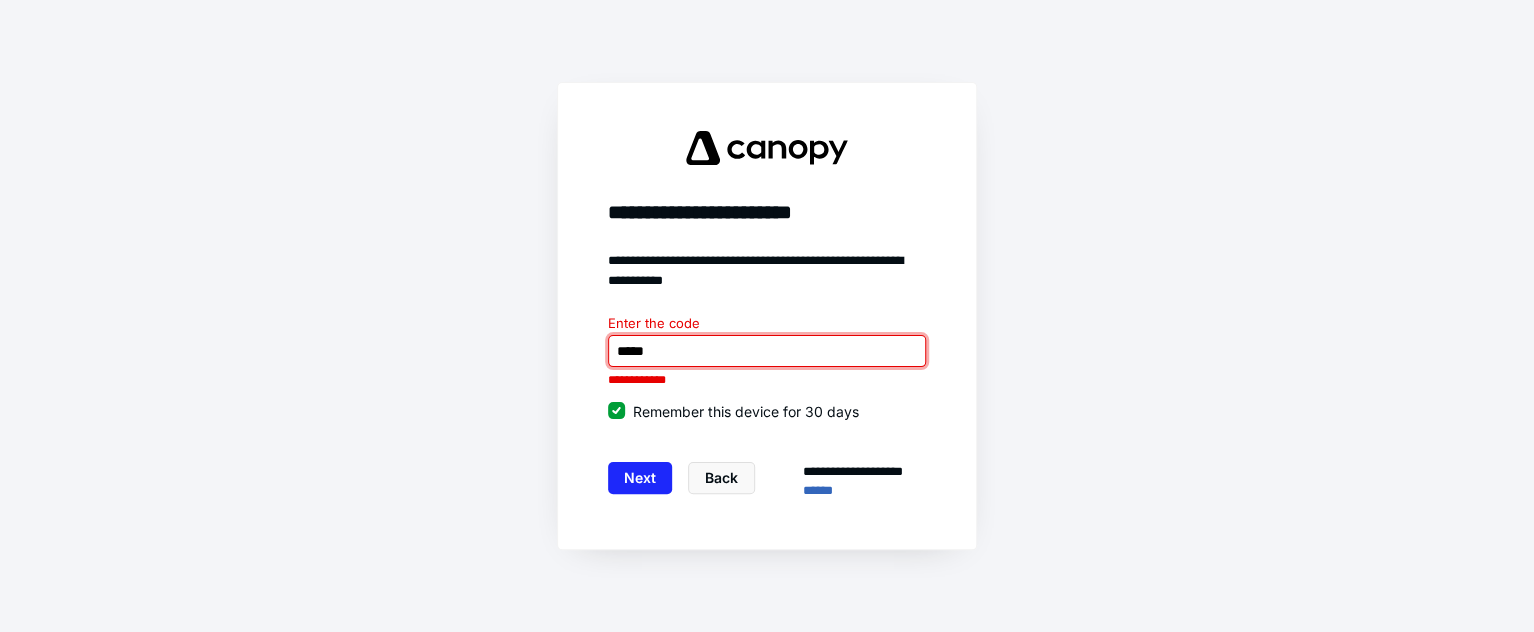 click at bounding box center (767, 351) 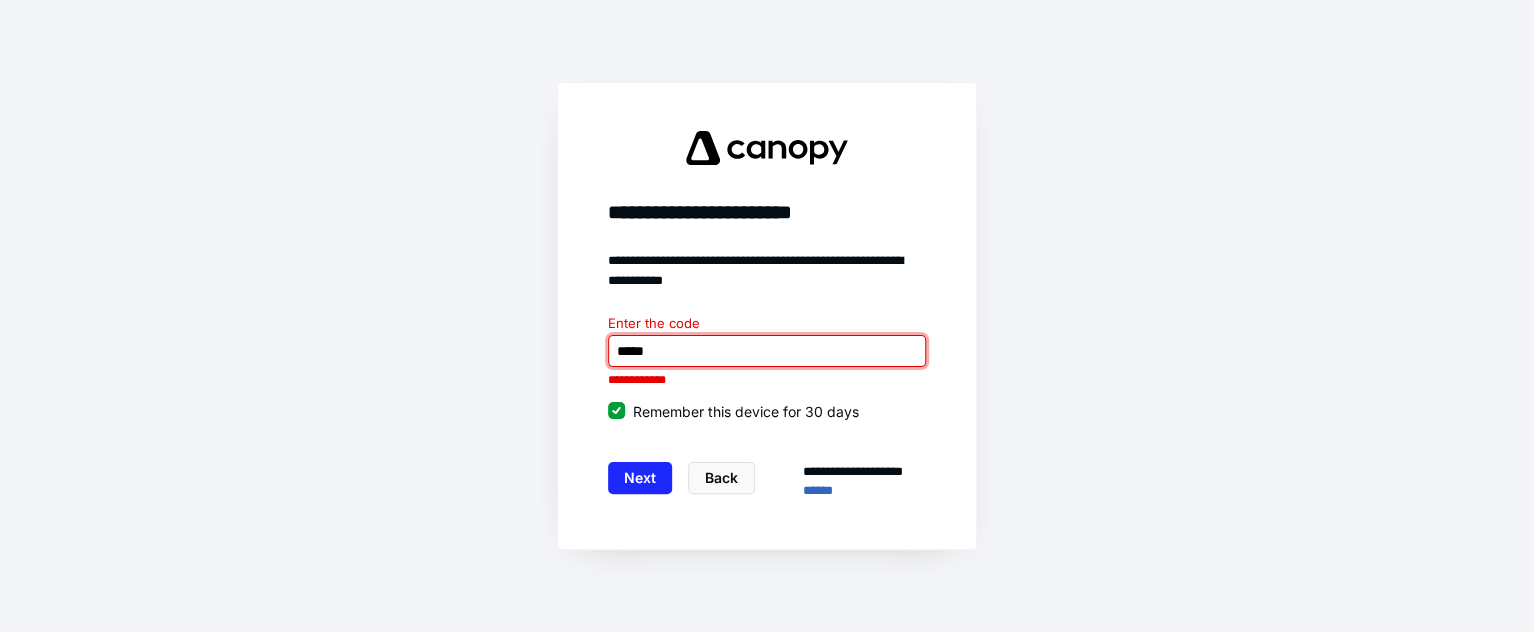 click at bounding box center [767, 351] 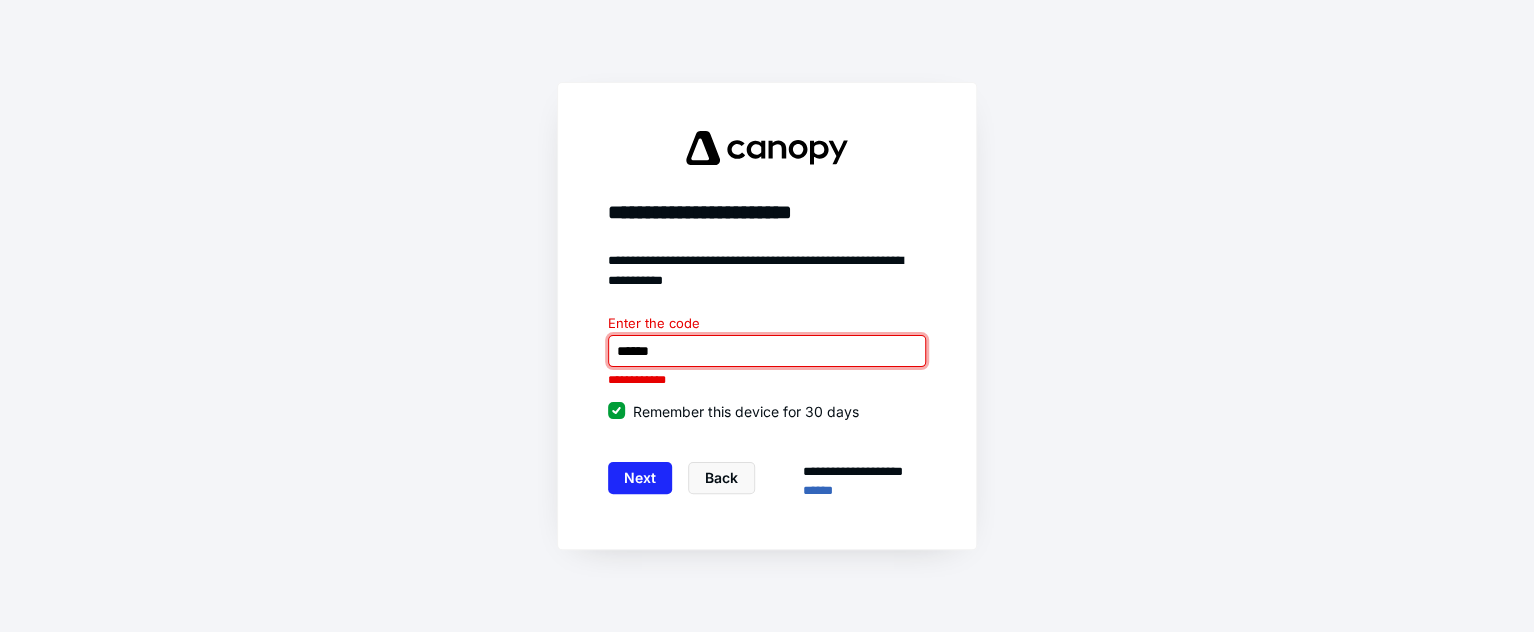 type on "******" 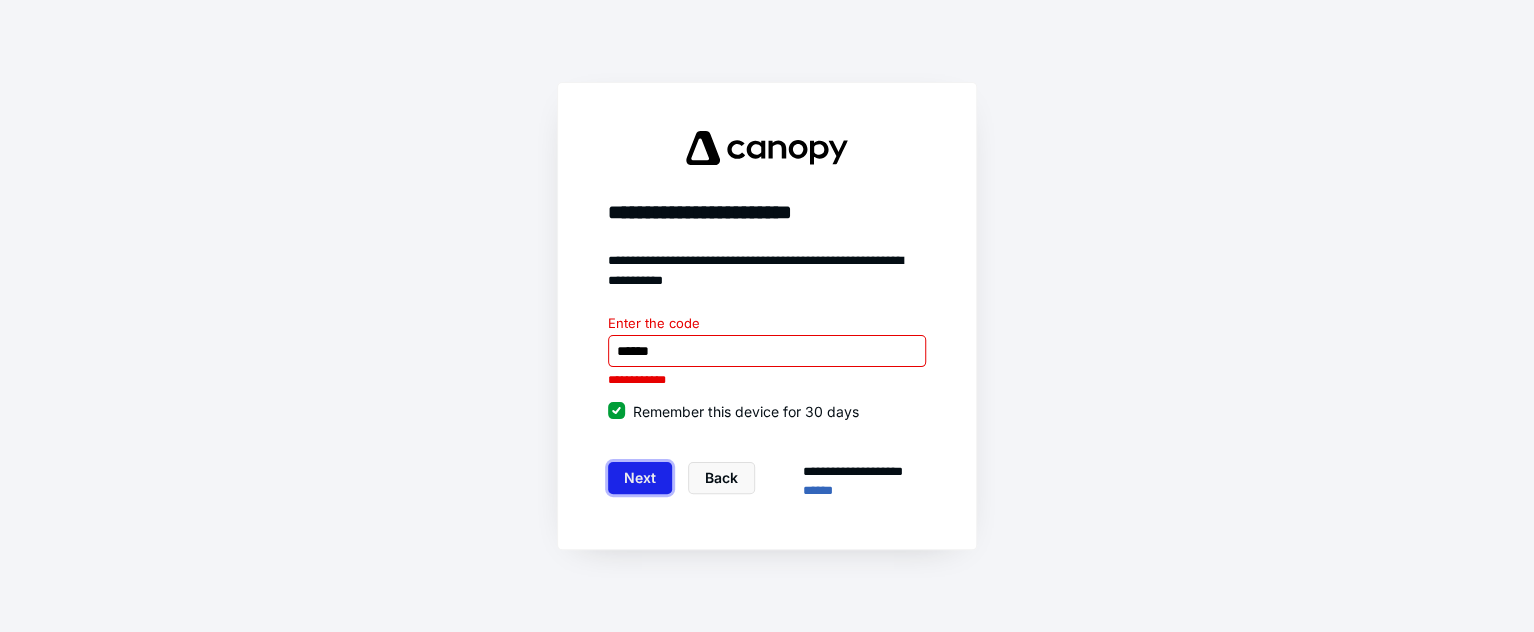 click on "Next" at bounding box center (640, 478) 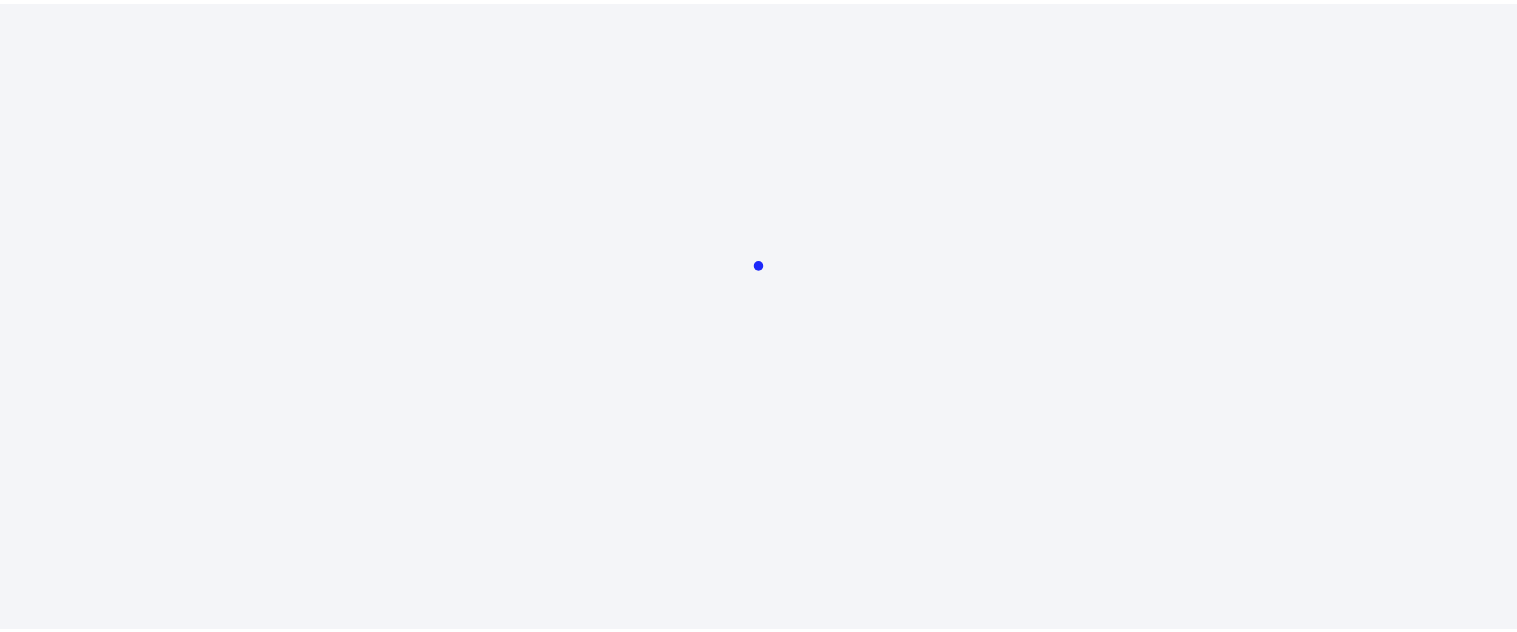scroll, scrollTop: 0, scrollLeft: 0, axis: both 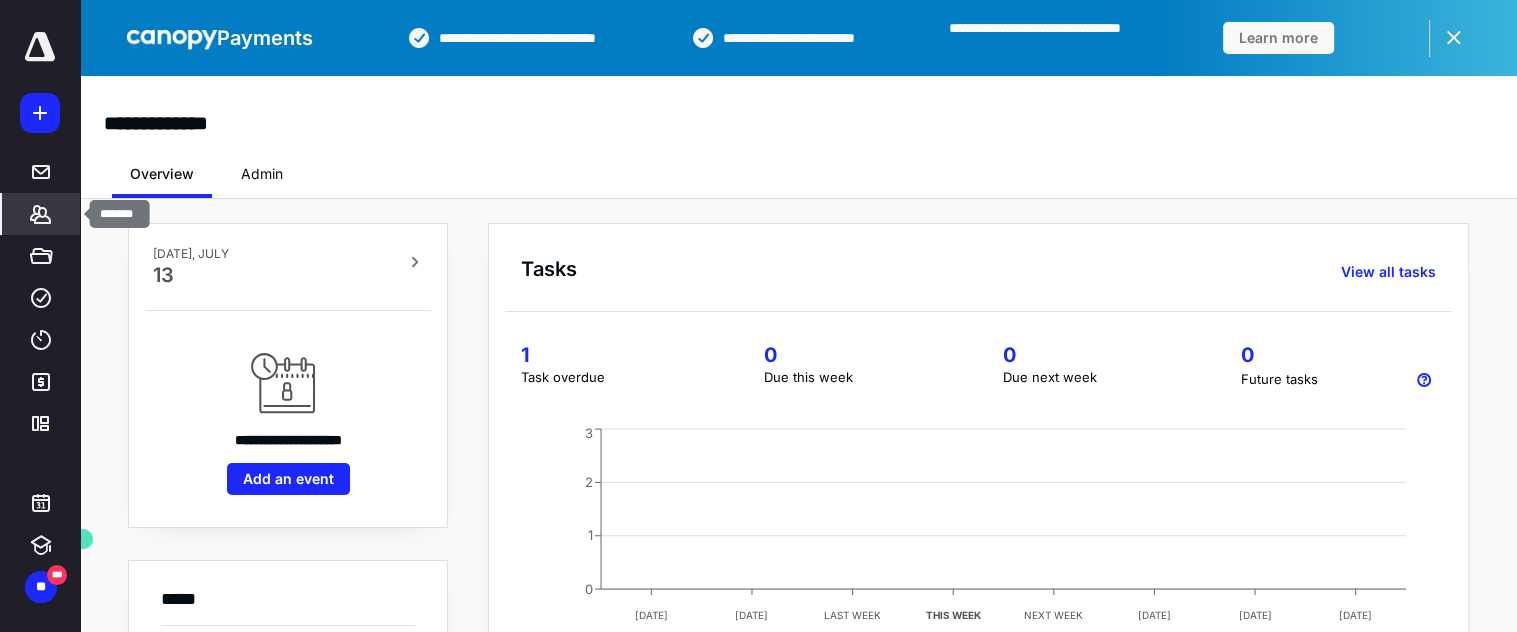 click 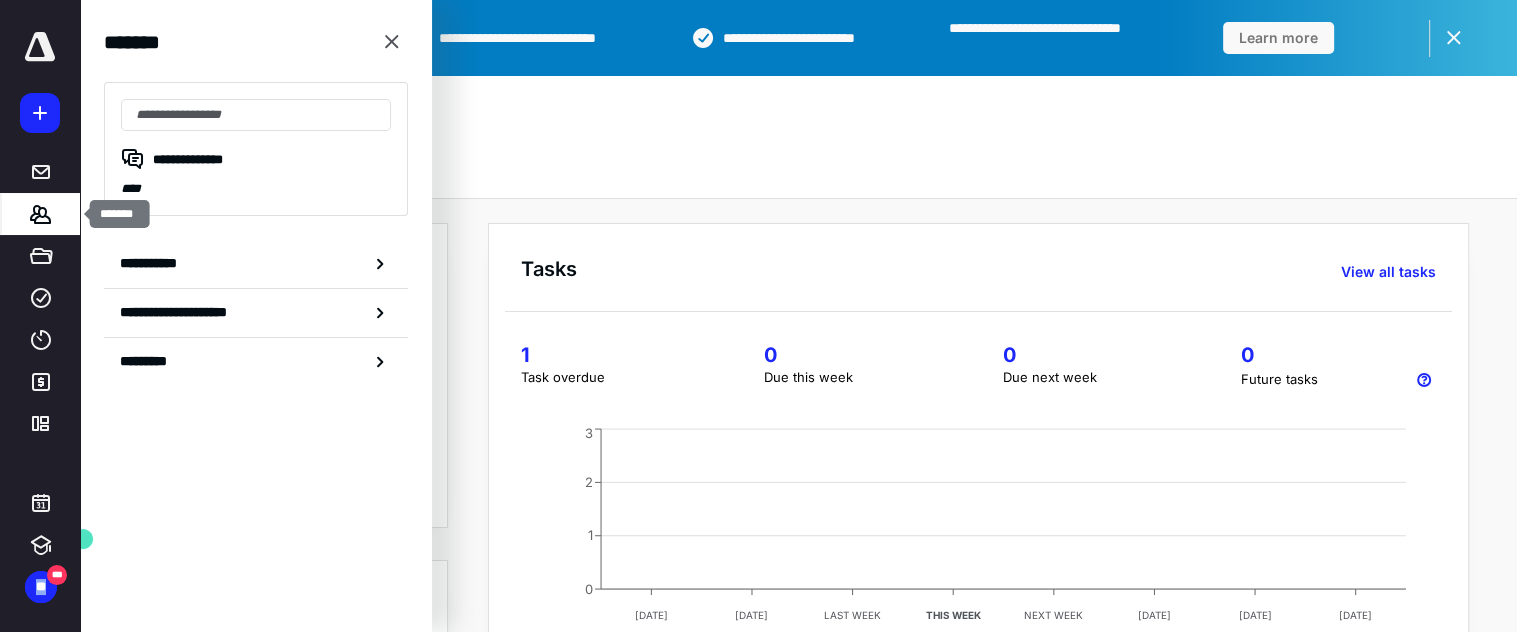 click 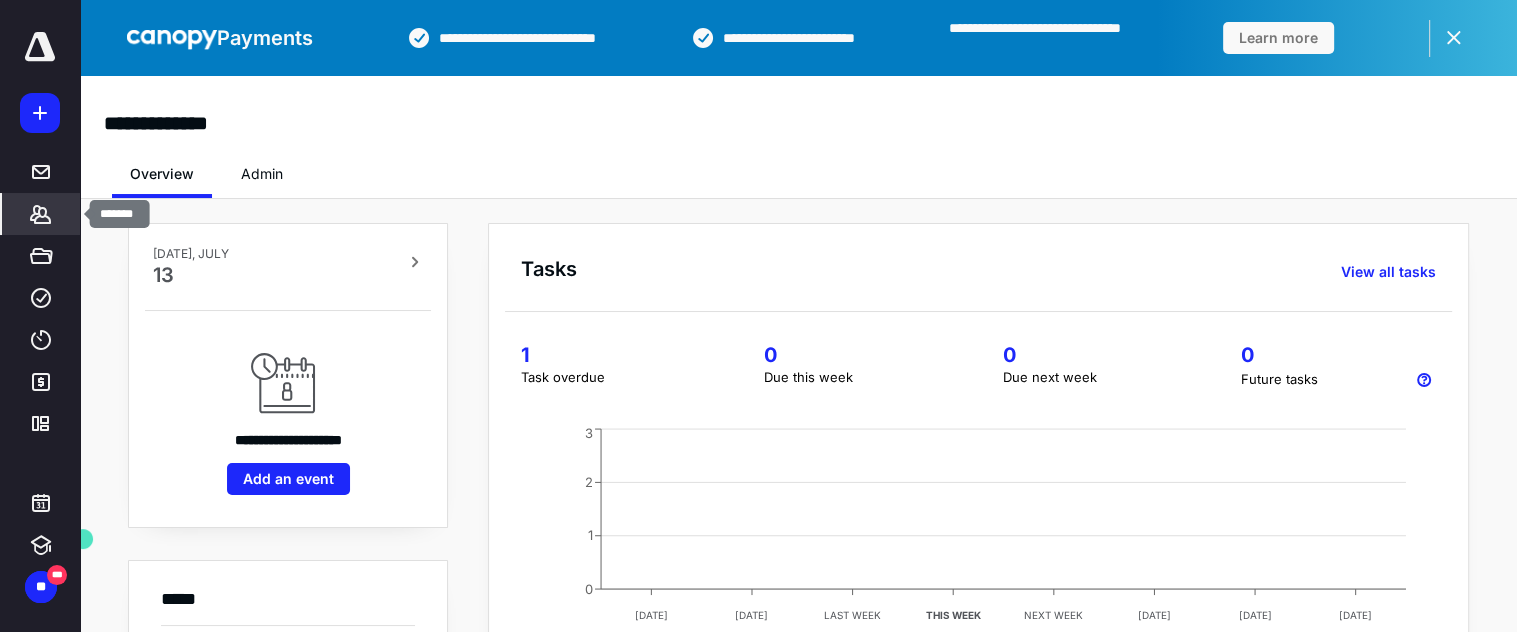 click on "*******" at bounding box center (41, 214) 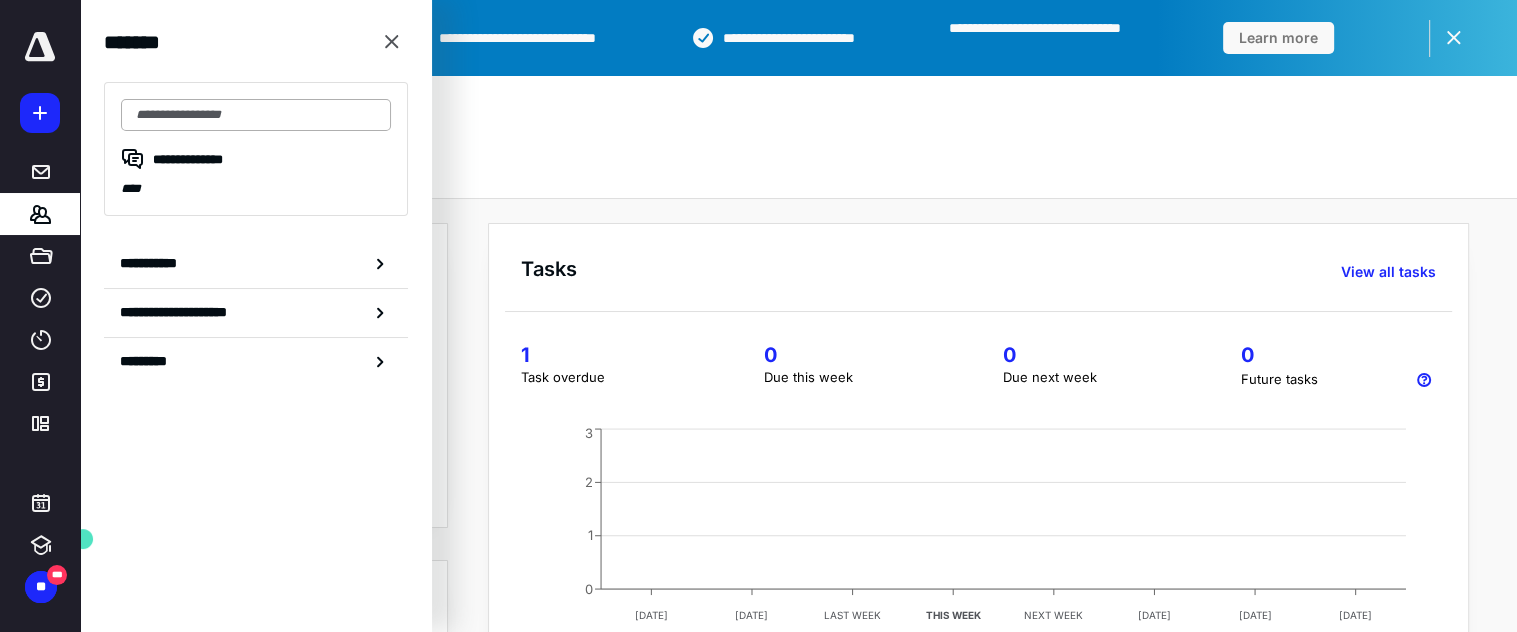 click at bounding box center (256, 115) 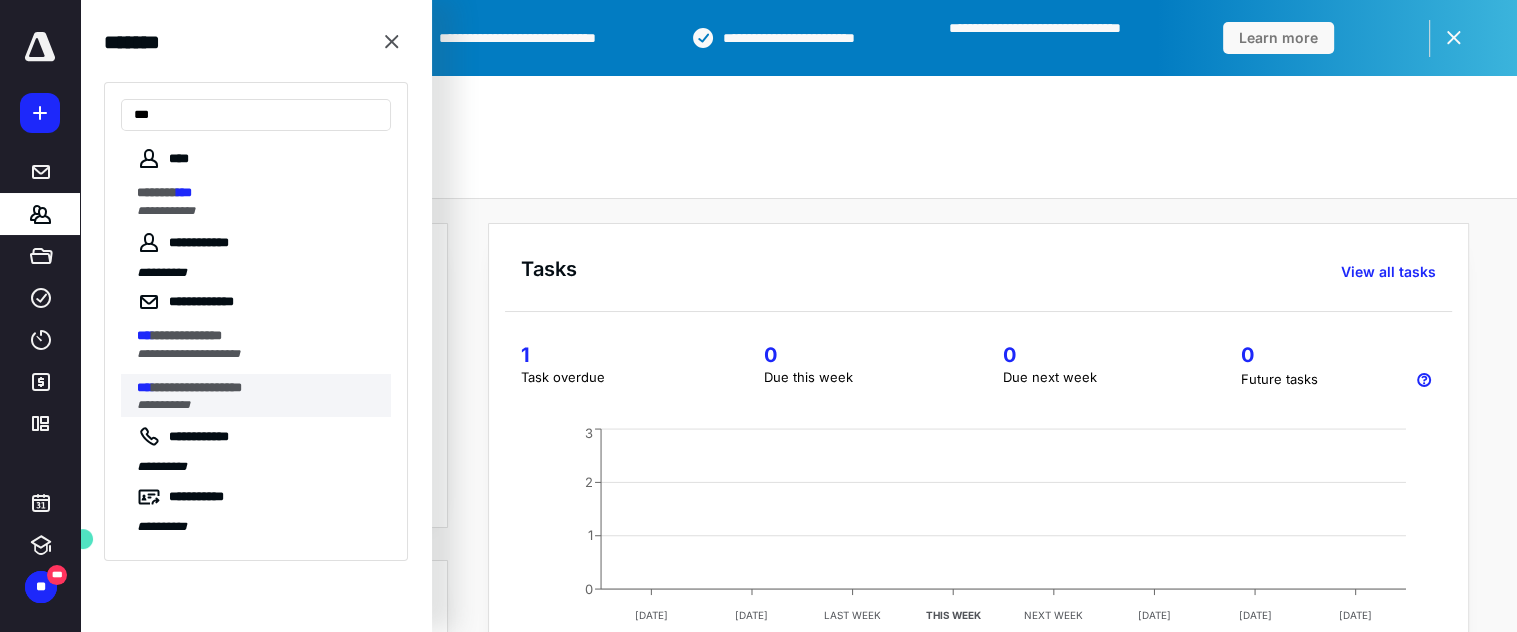 type on "***" 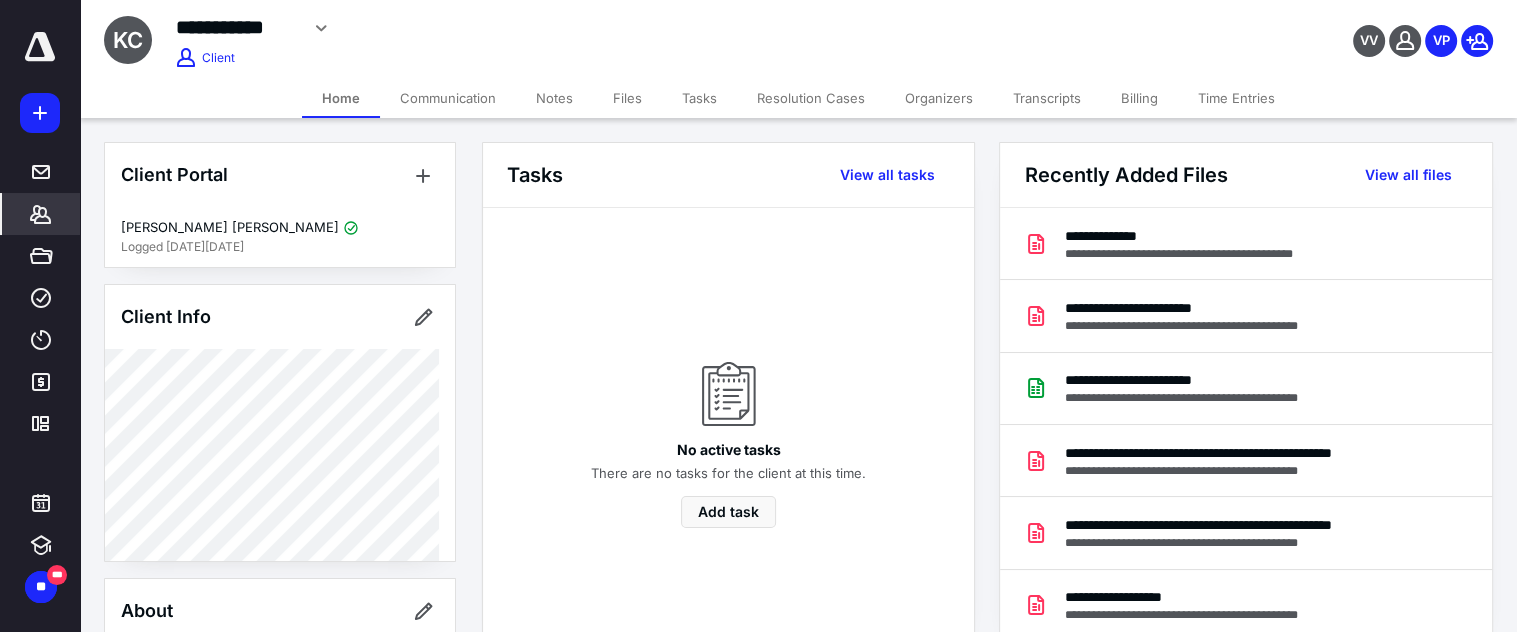 click on "Files" at bounding box center [627, 98] 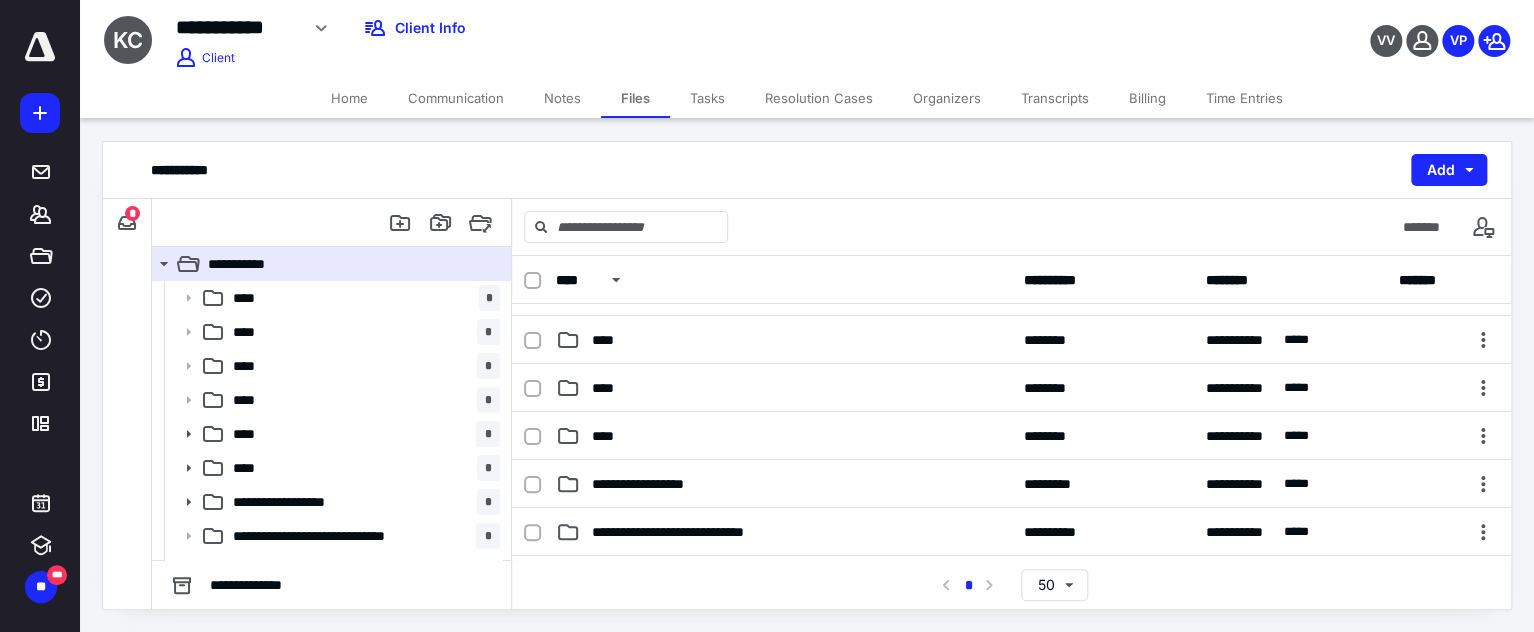 scroll, scrollTop: 133, scrollLeft: 0, axis: vertical 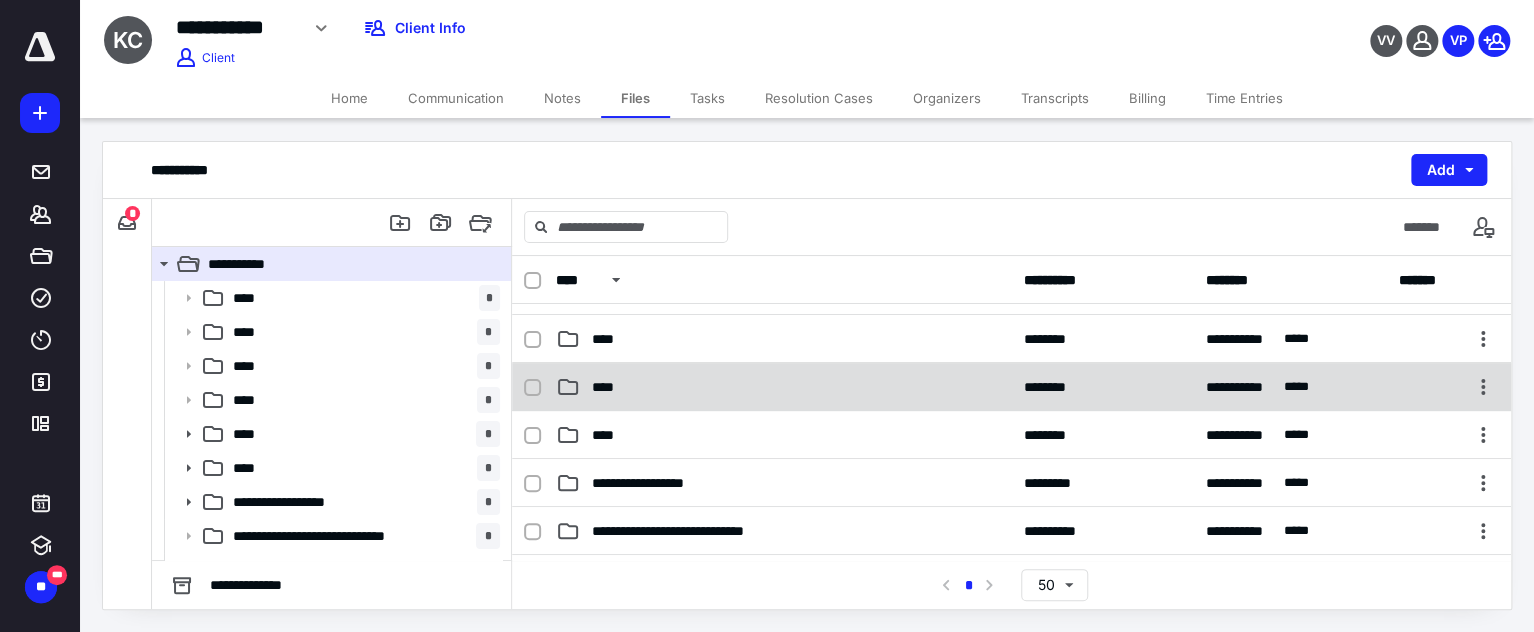click on "****" at bounding box center [609, 387] 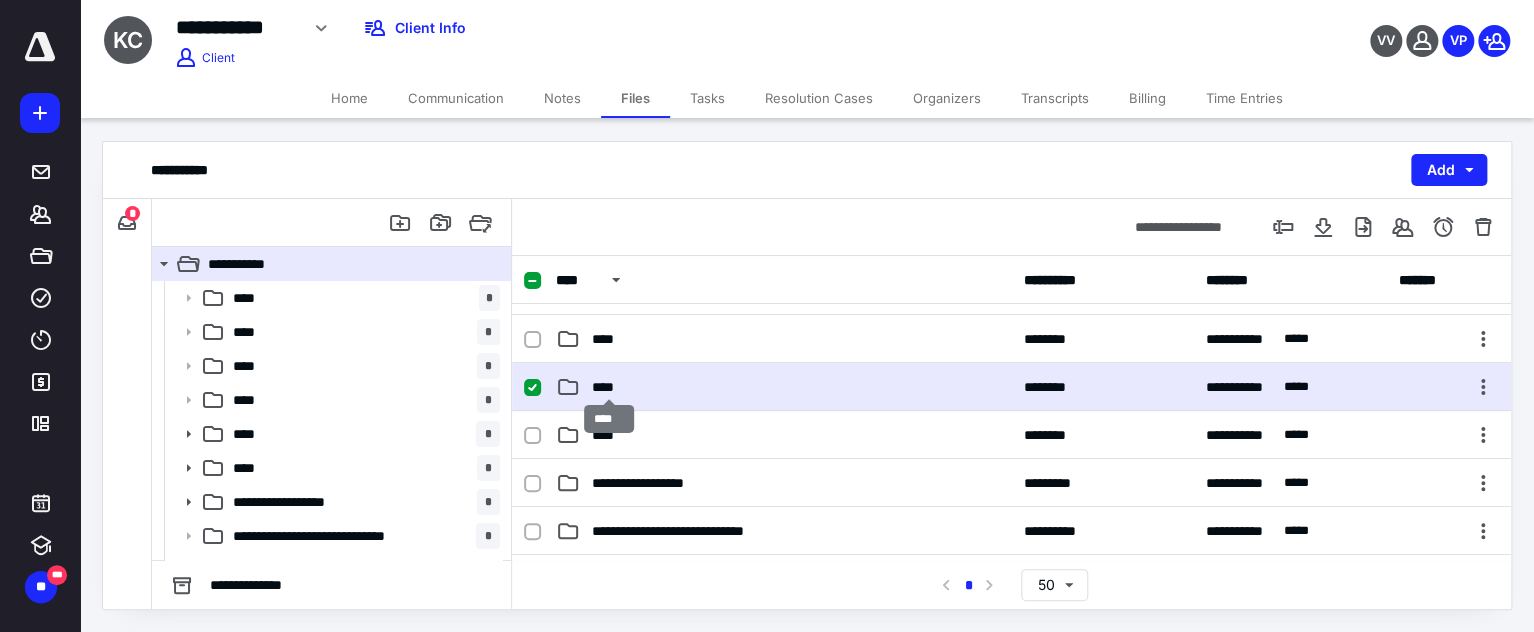 click on "****" at bounding box center (609, 387) 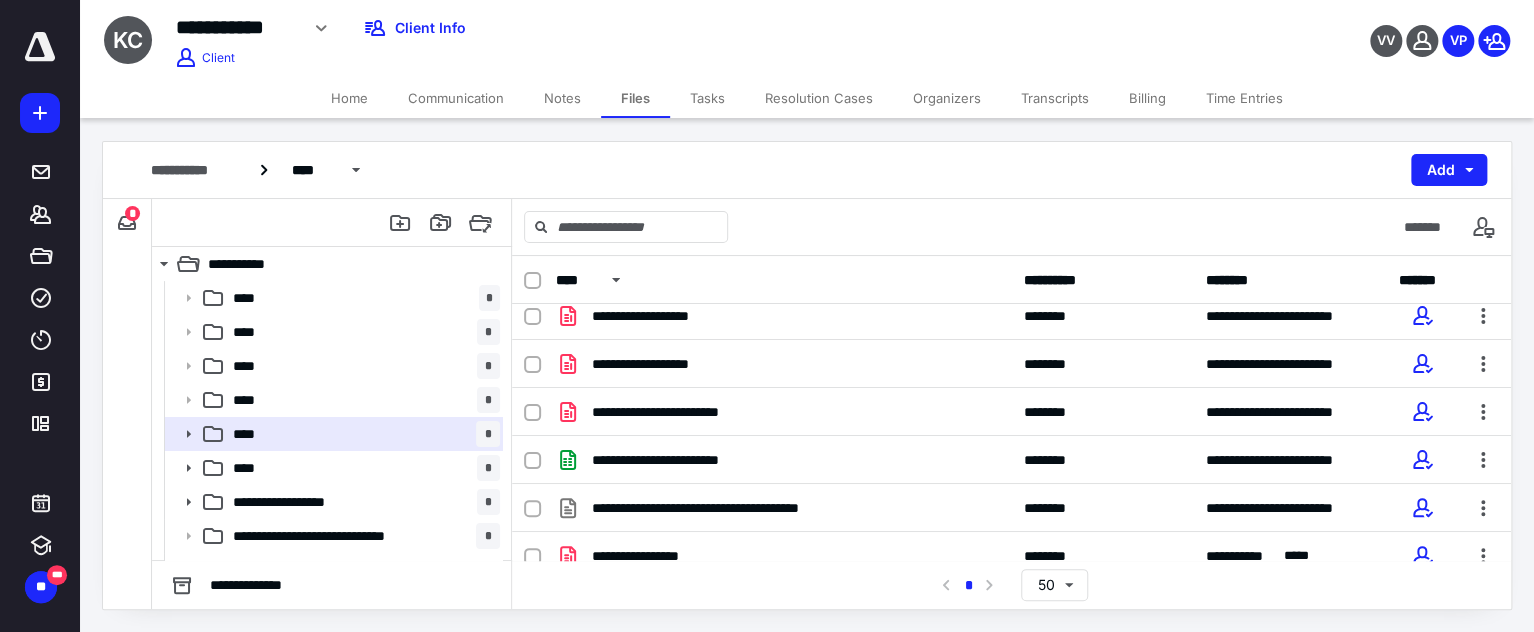 scroll, scrollTop: 91, scrollLeft: 0, axis: vertical 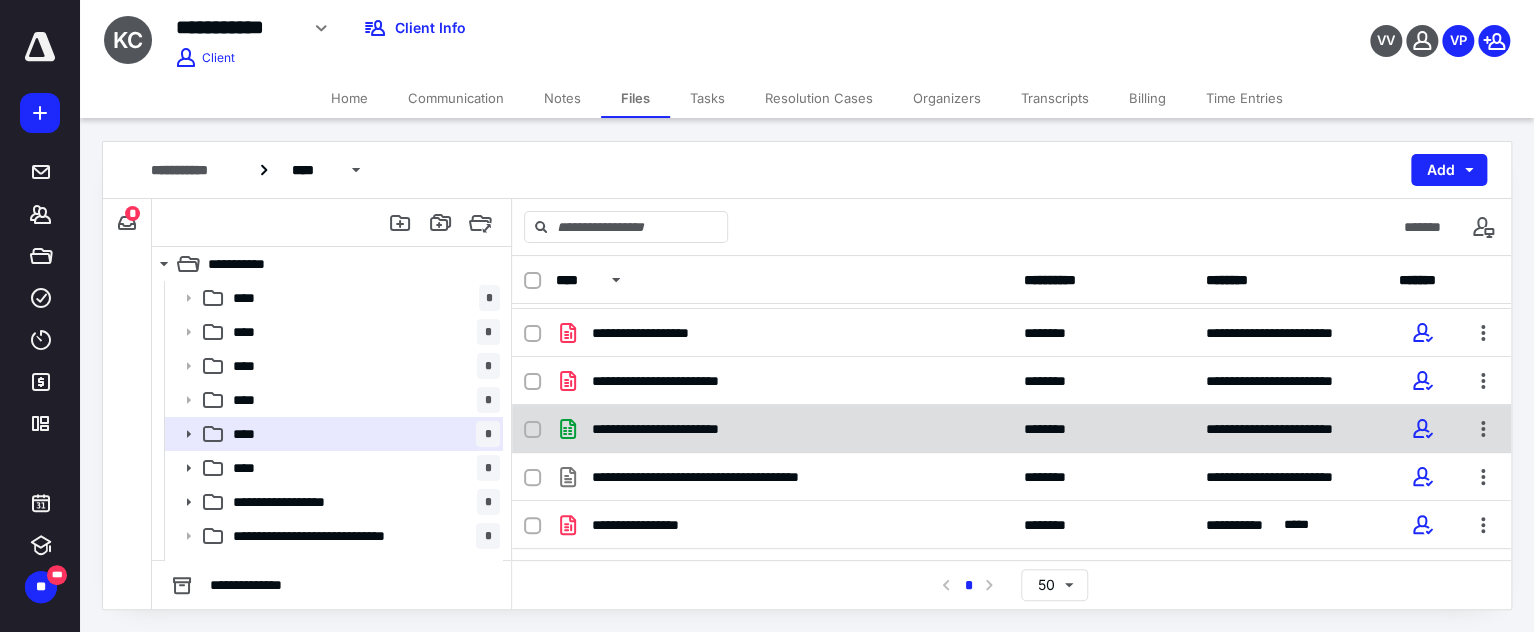 click on "**********" at bounding box center (1011, 429) 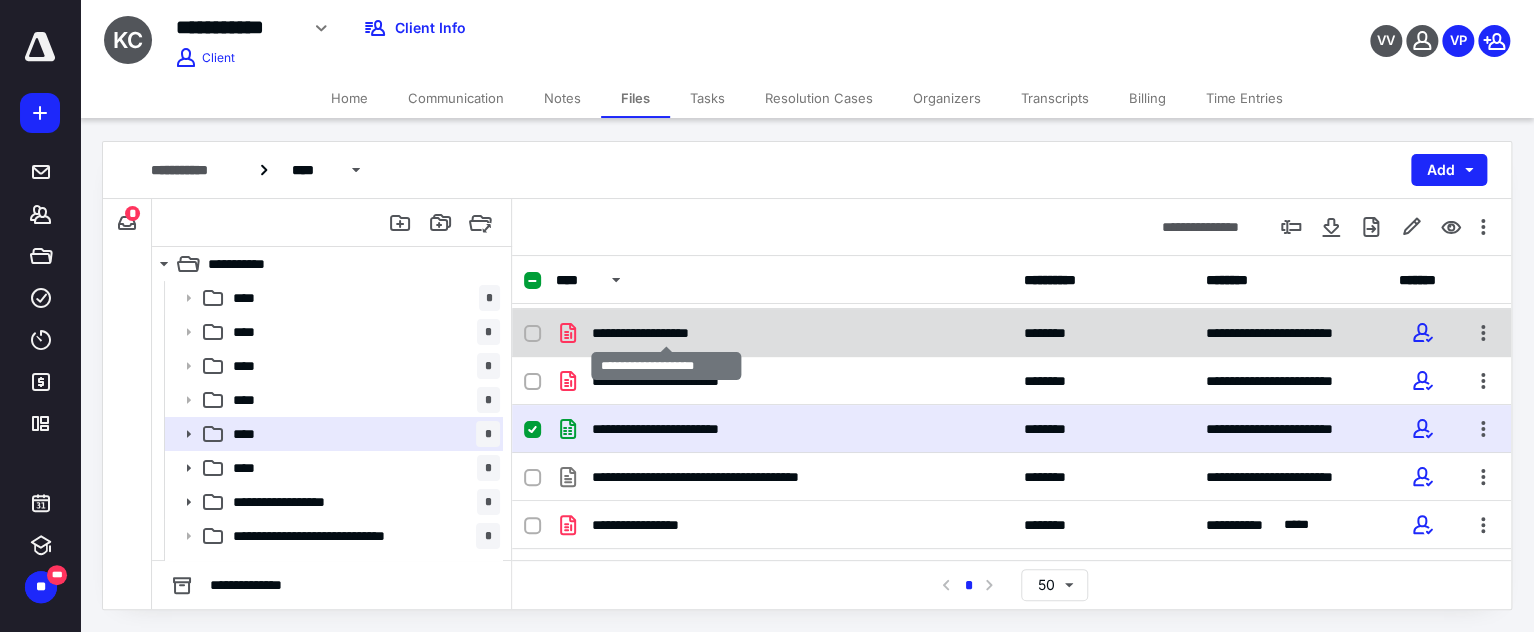 click on "**********" at bounding box center (667, 333) 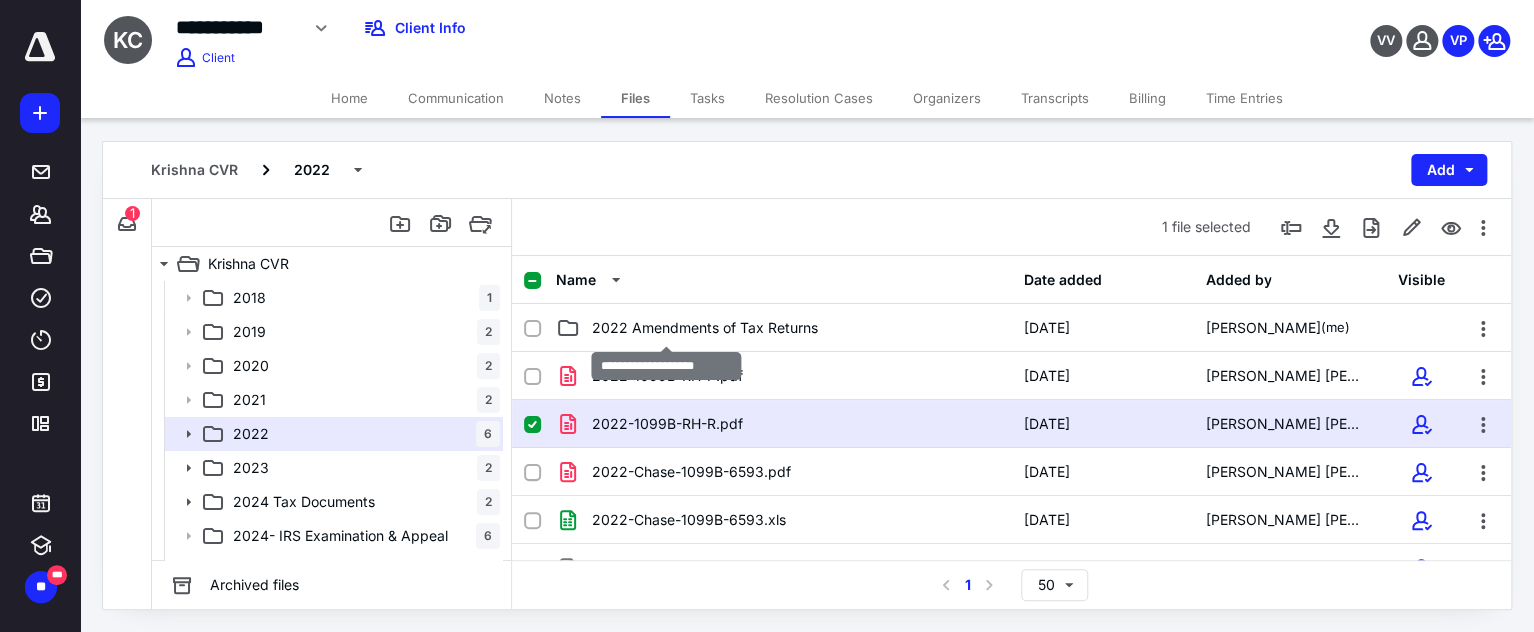 scroll, scrollTop: 91, scrollLeft: 0, axis: vertical 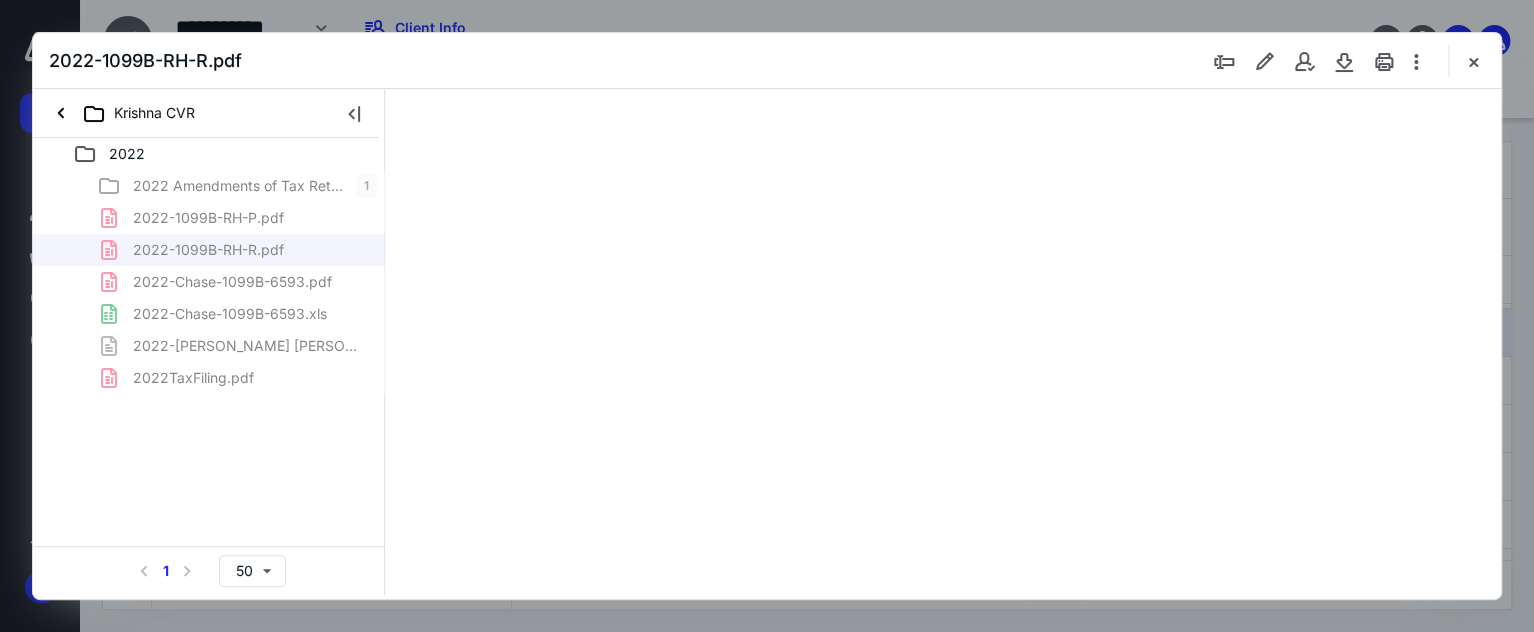 click at bounding box center [943, 342] 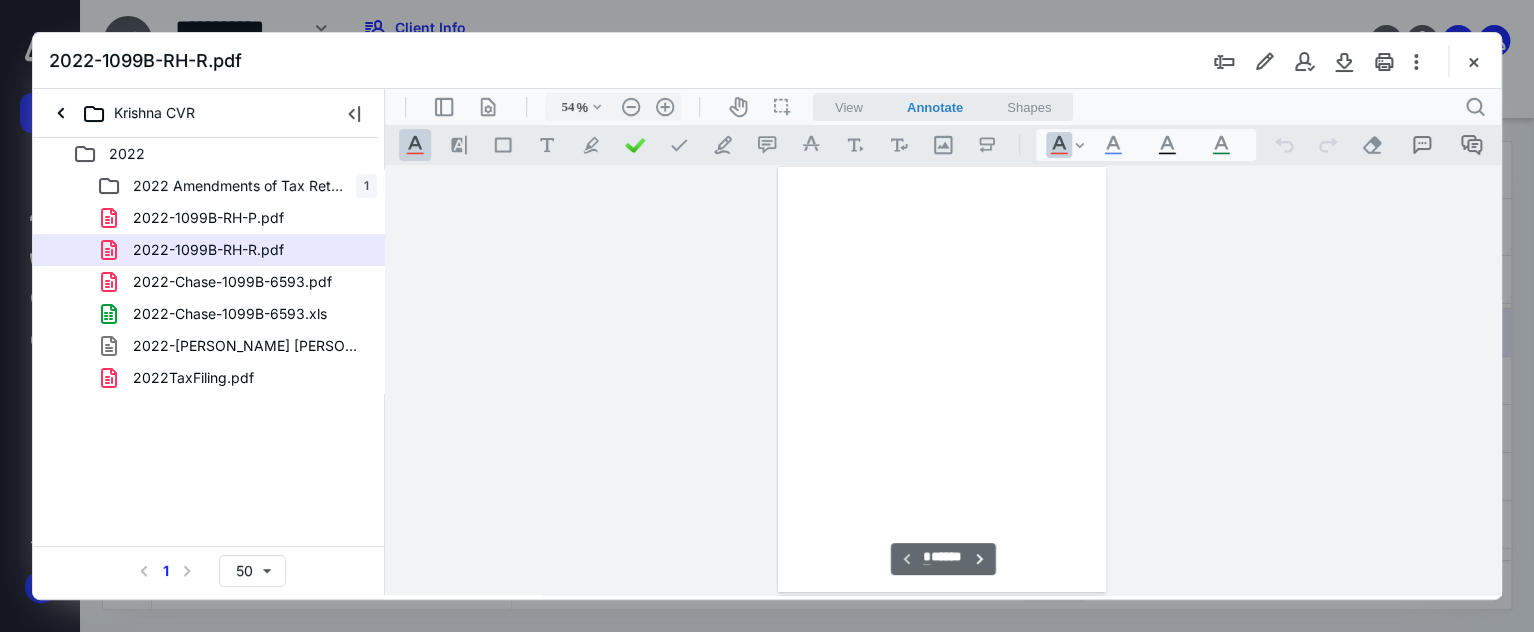 scroll, scrollTop: 77, scrollLeft: 0, axis: vertical 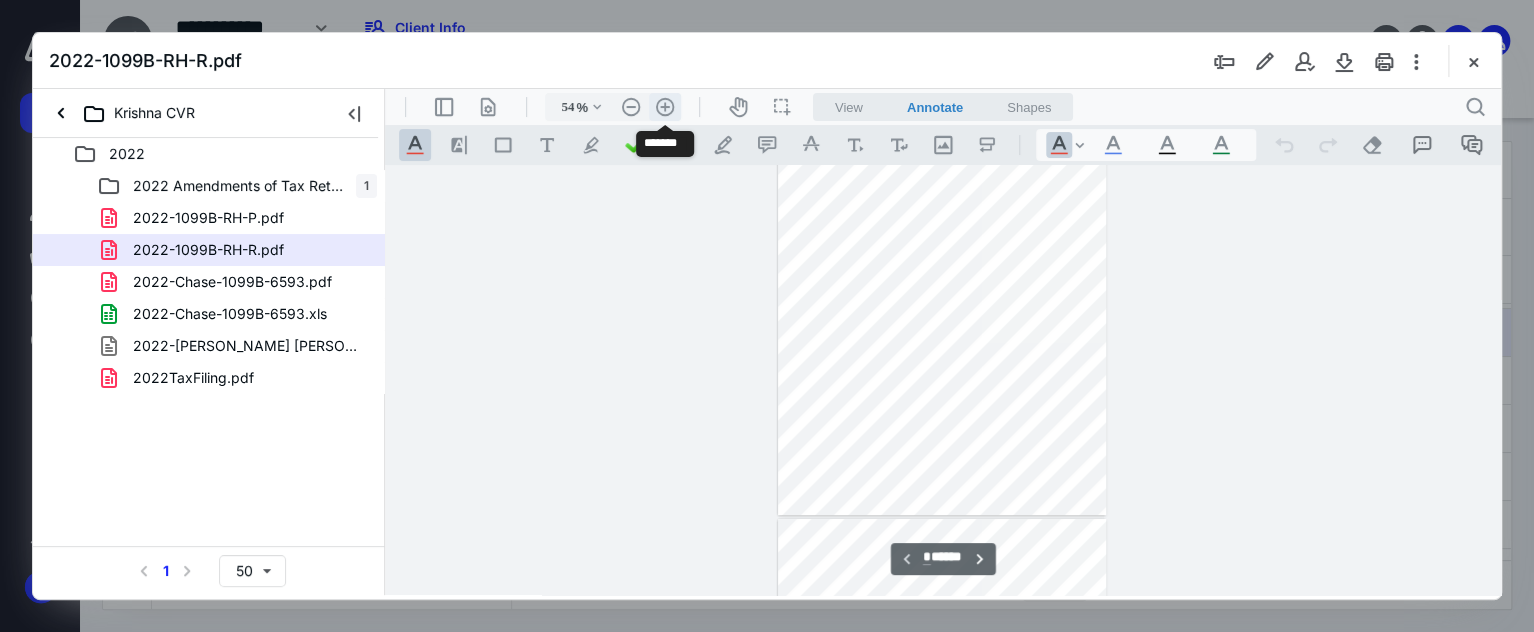 click on ".cls-1{fill:#abb0c4;} icon - header - zoom - in - line" at bounding box center [665, 107] 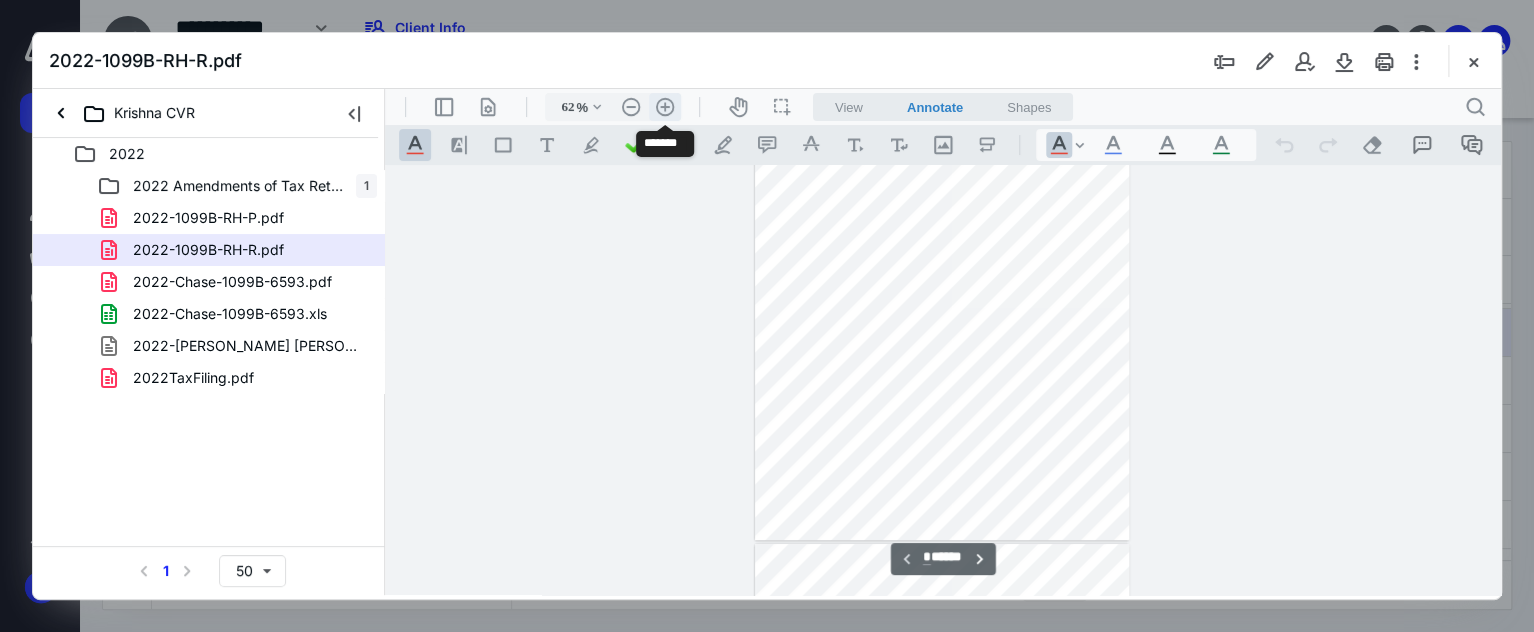 click on ".cls-1{fill:#abb0c4;} icon - header - zoom - in - line" at bounding box center [665, 107] 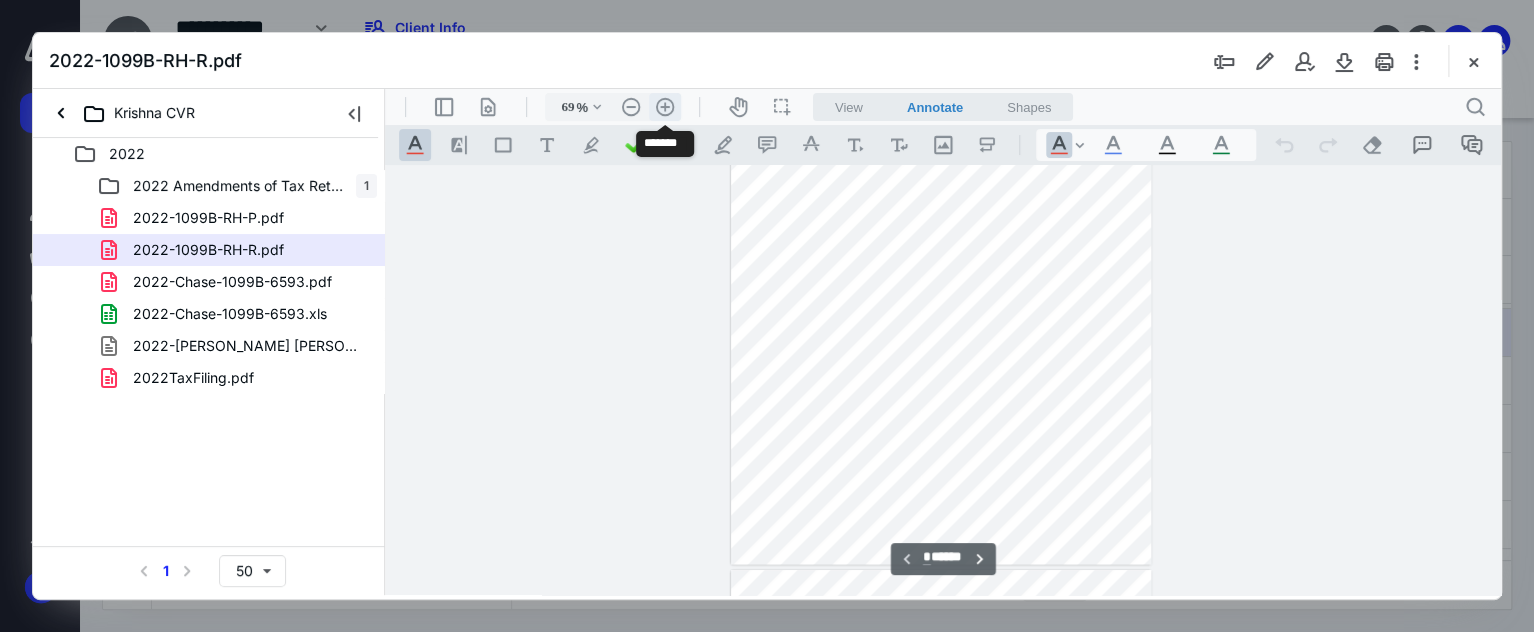 click on ".cls-1{fill:#abb0c4;} icon - header - zoom - in - line" at bounding box center (665, 107) 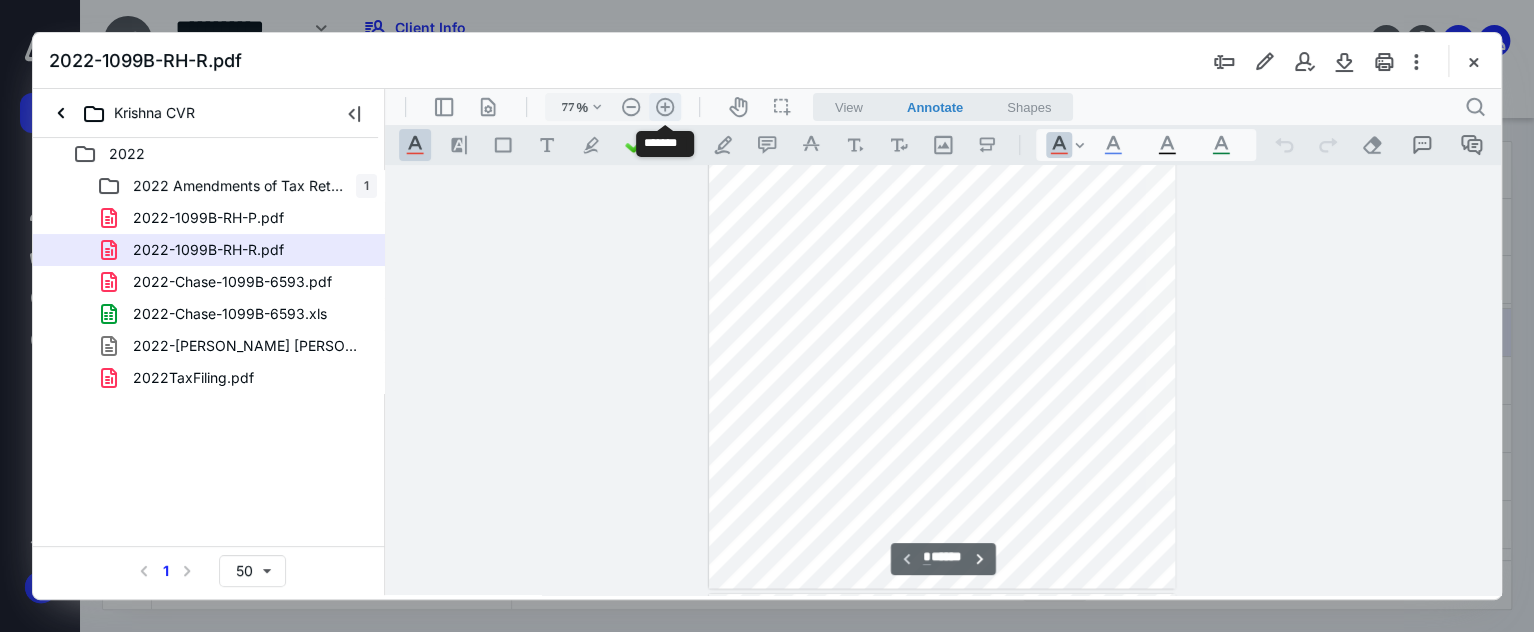 click on ".cls-1{fill:#abb0c4;} icon - header - zoom - in - line" at bounding box center (665, 107) 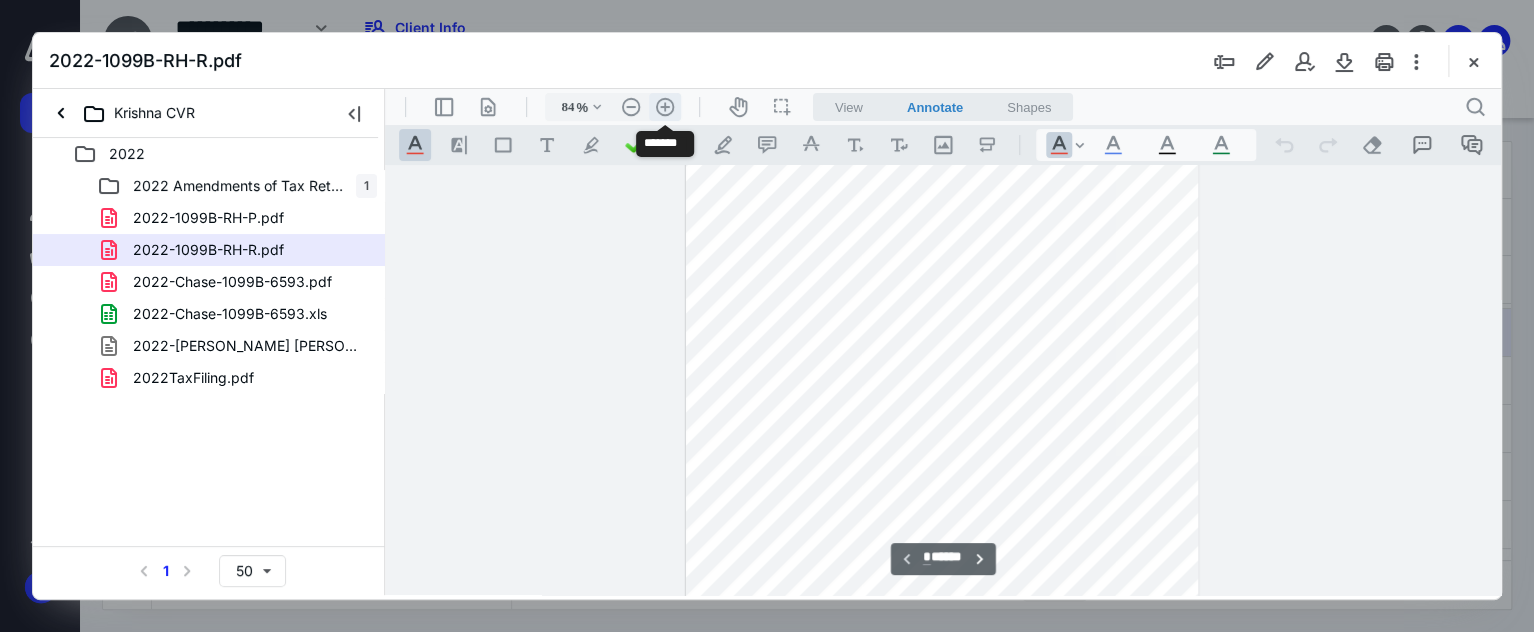 click on ".cls-1{fill:#abb0c4;} icon - header - zoom - in - line" at bounding box center [665, 107] 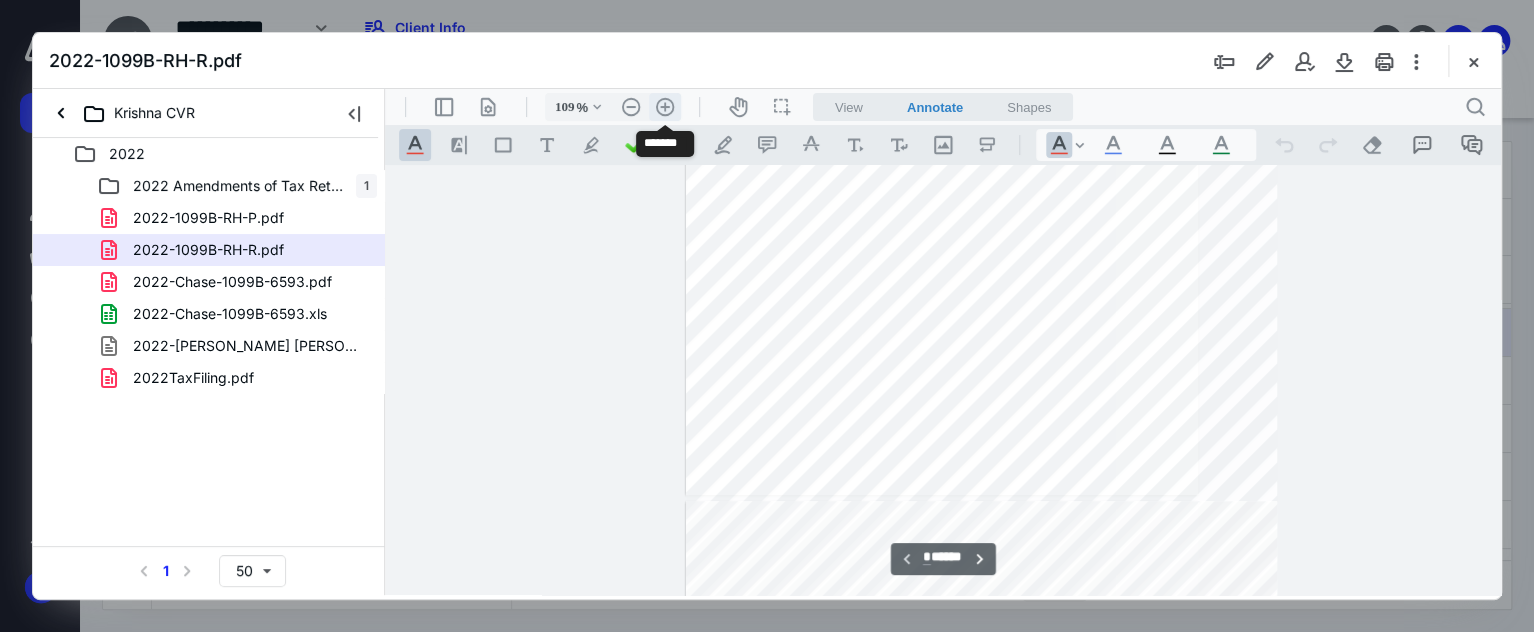 click on ".cls-1{fill:#abb0c4;} icon - header - zoom - in - line" at bounding box center (665, 107) 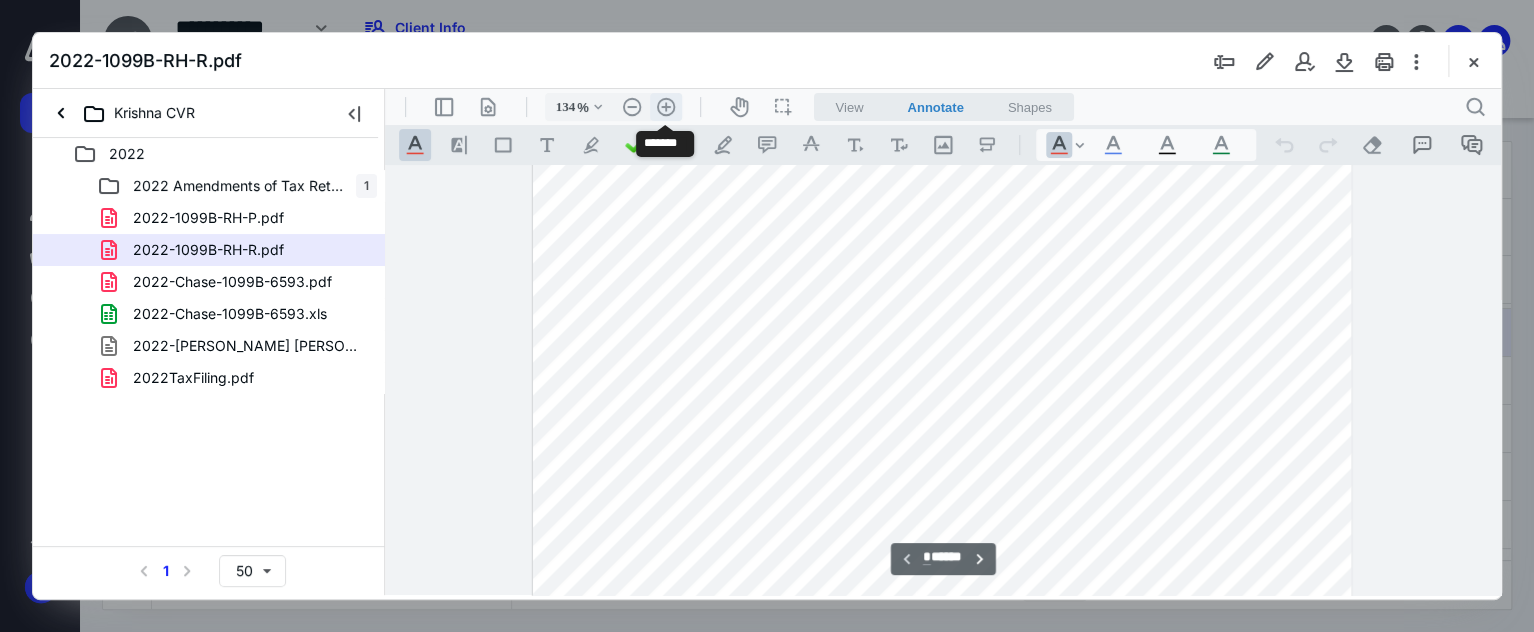 scroll, scrollTop: 453, scrollLeft: 0, axis: vertical 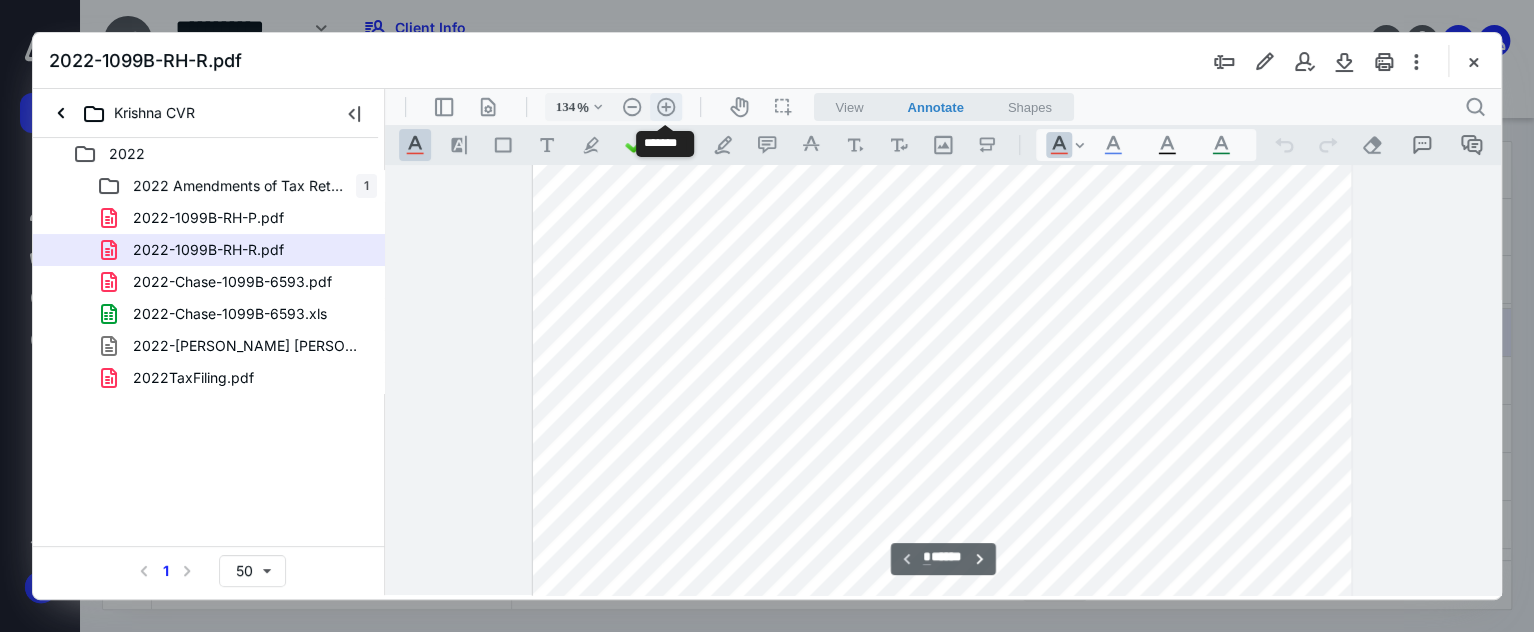 click on ".cls-1{fill:#abb0c4;} icon - header - zoom - in - line" at bounding box center [666, 107] 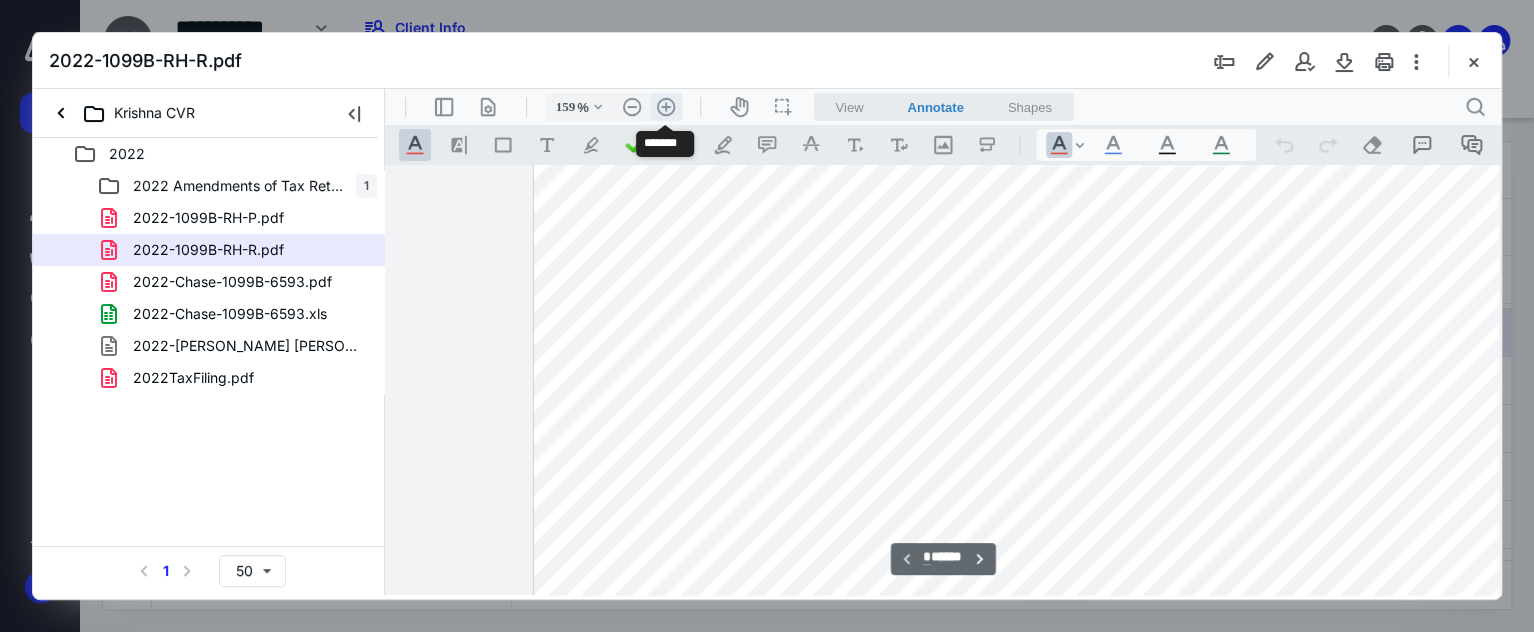 scroll, scrollTop: 571, scrollLeft: 81, axis: both 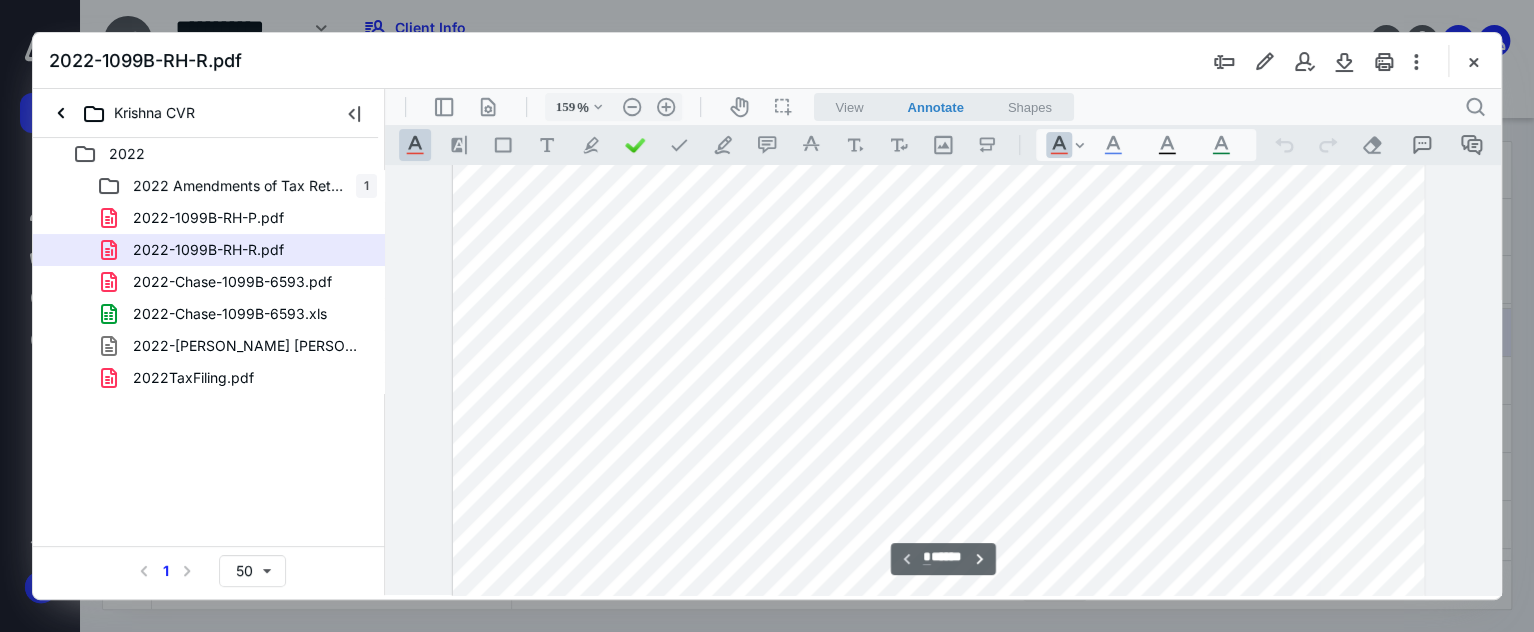 click at bounding box center (938, 228) 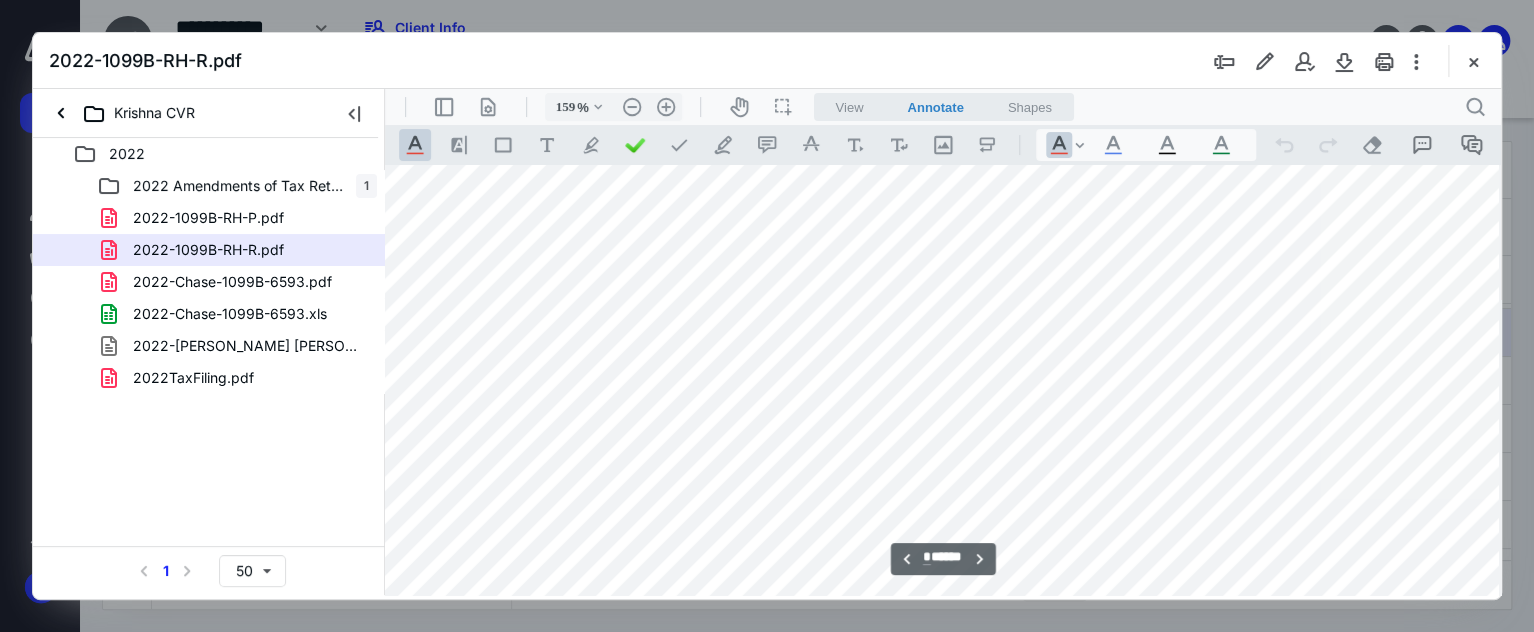 scroll, scrollTop: 2971, scrollLeft: 81, axis: both 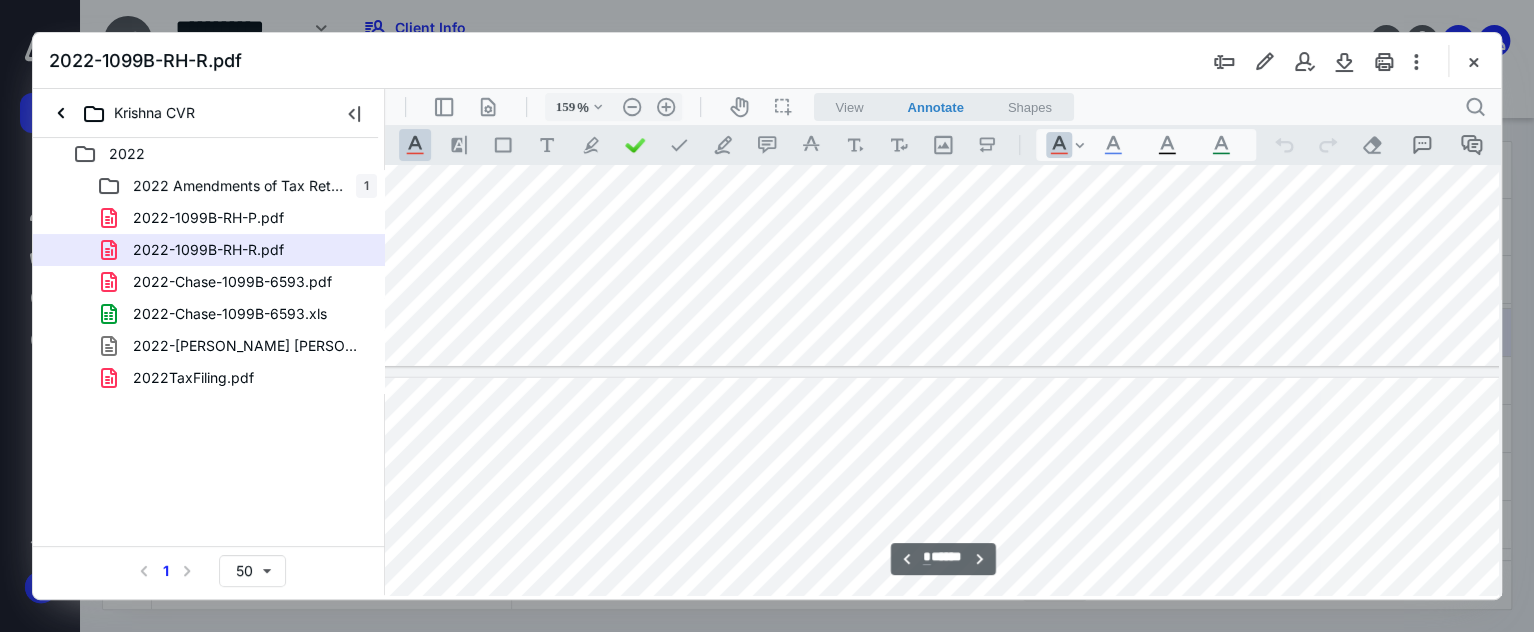 type on "*" 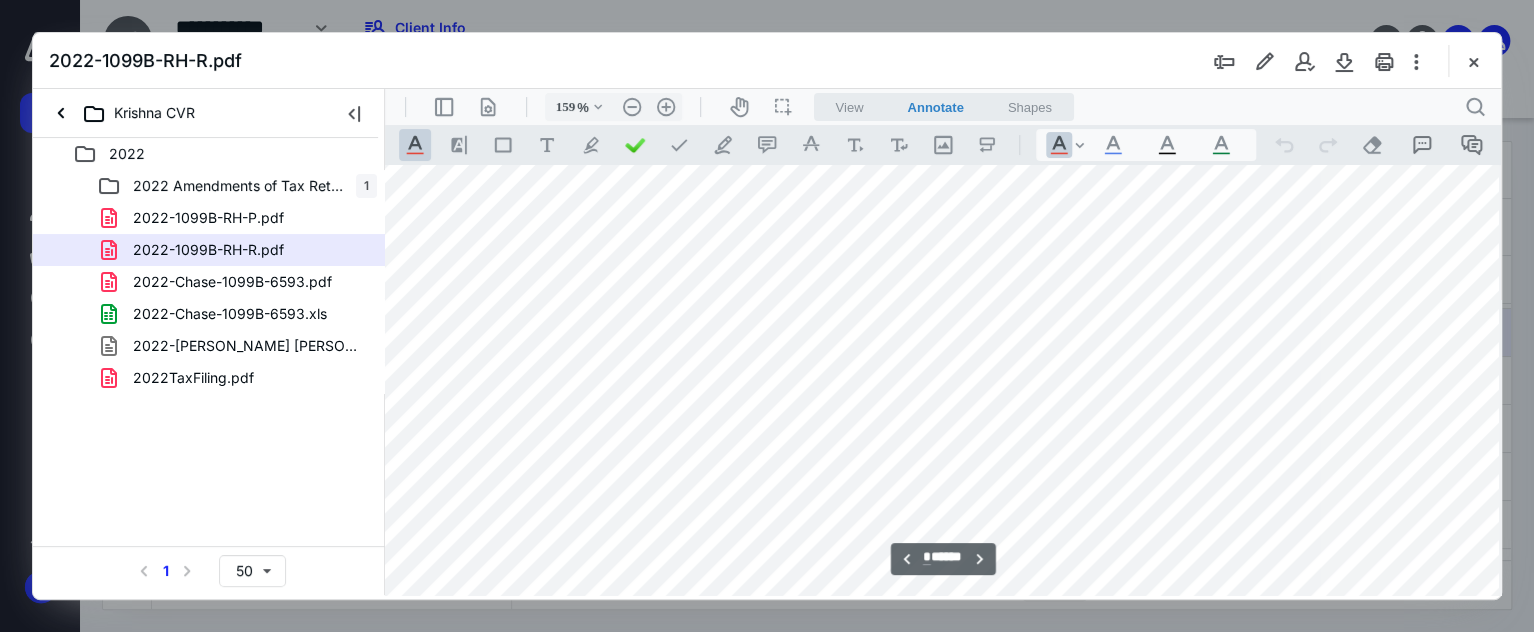 scroll, scrollTop: 3771, scrollLeft: 81, axis: both 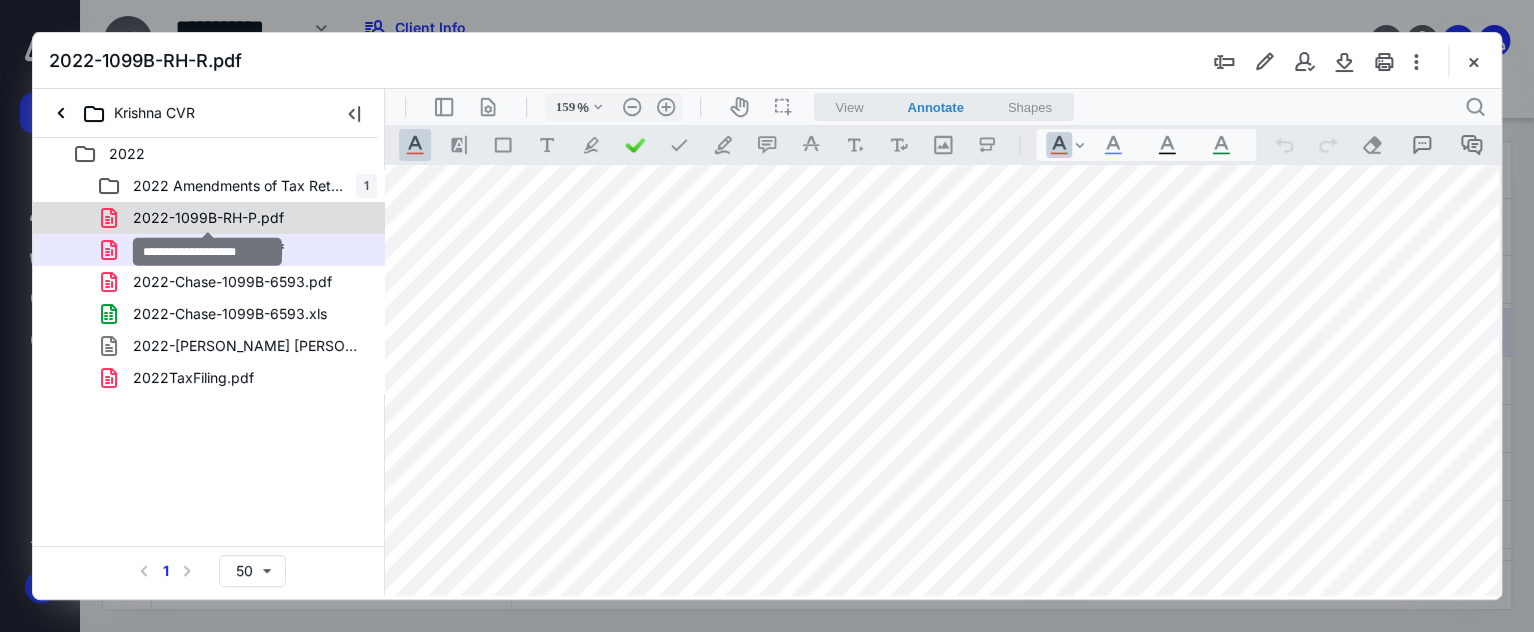 click on "2022-1099B-RH-P.pdf" at bounding box center [208, 218] 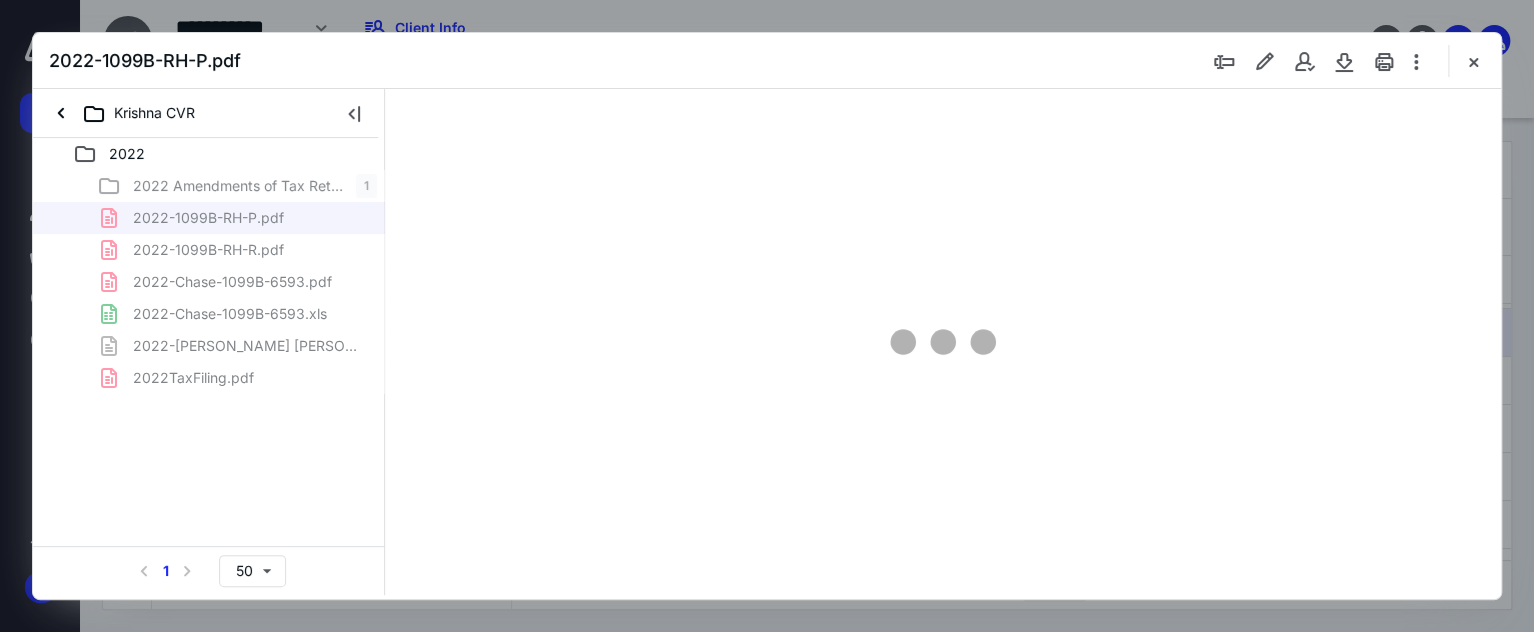scroll, scrollTop: 77, scrollLeft: 0, axis: vertical 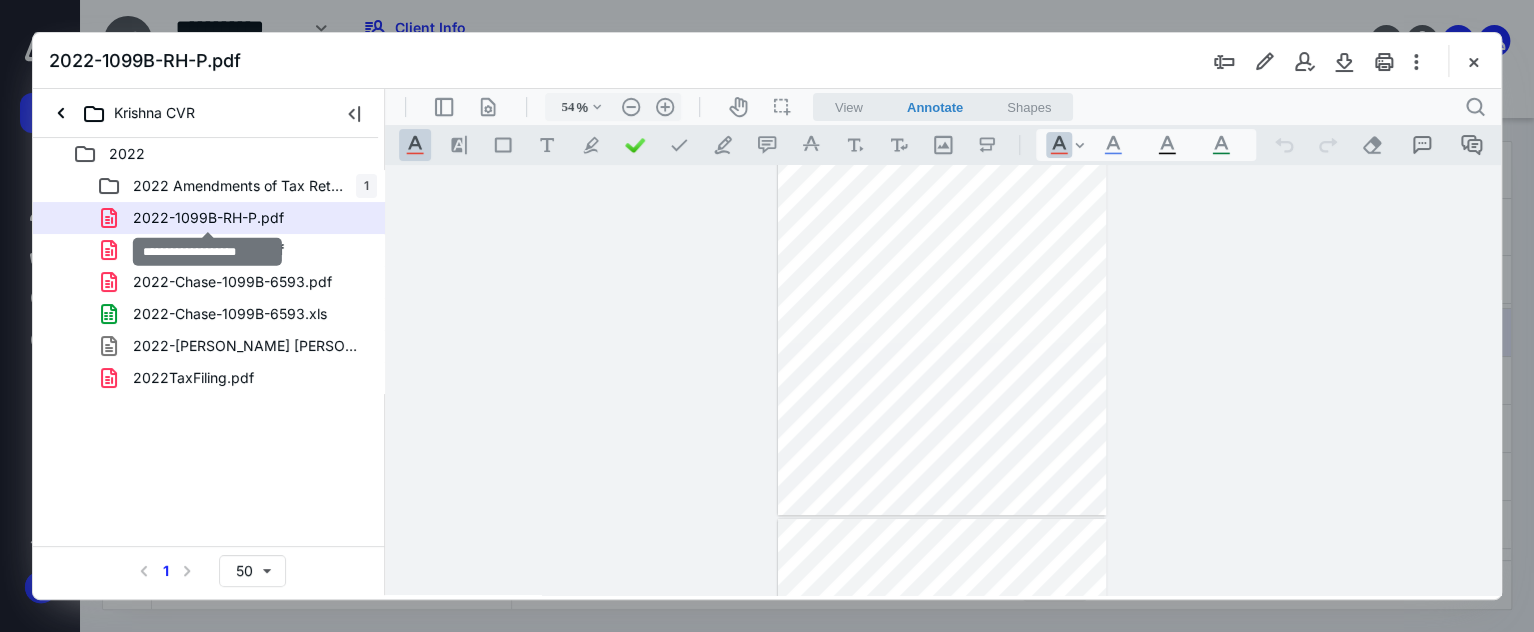 click on "2022-1099B-RH-P.pdf" at bounding box center [208, 218] 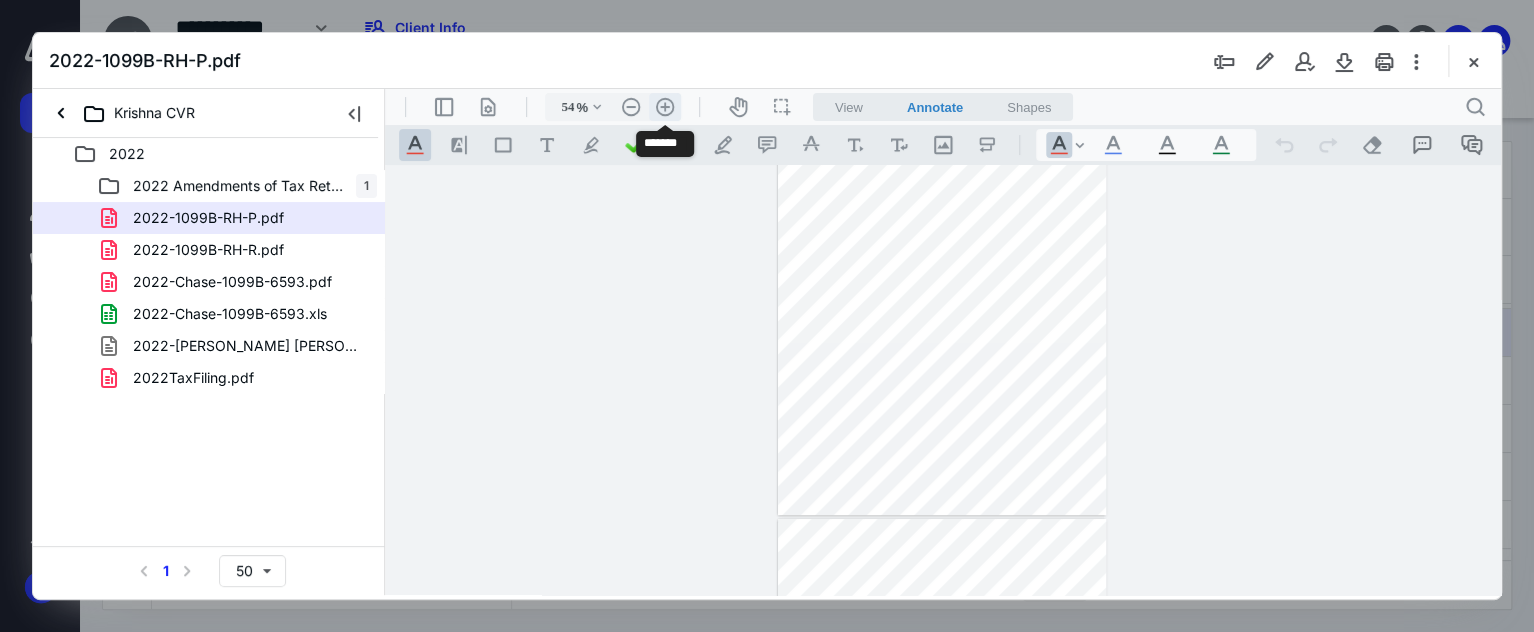 click on ".cls-1{fill:#abb0c4;} icon - header - zoom - in - line" at bounding box center (665, 107) 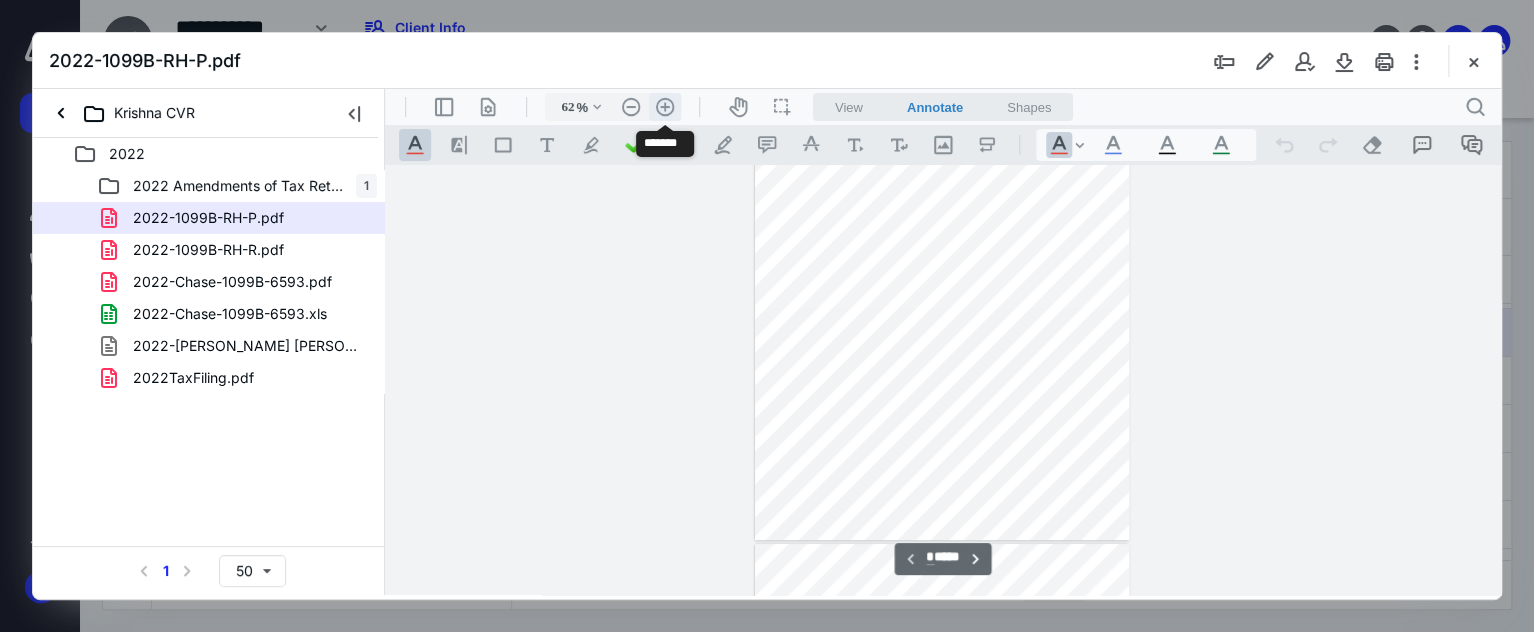 click on ".cls-1{fill:#abb0c4;} icon - header - zoom - in - line" at bounding box center [665, 107] 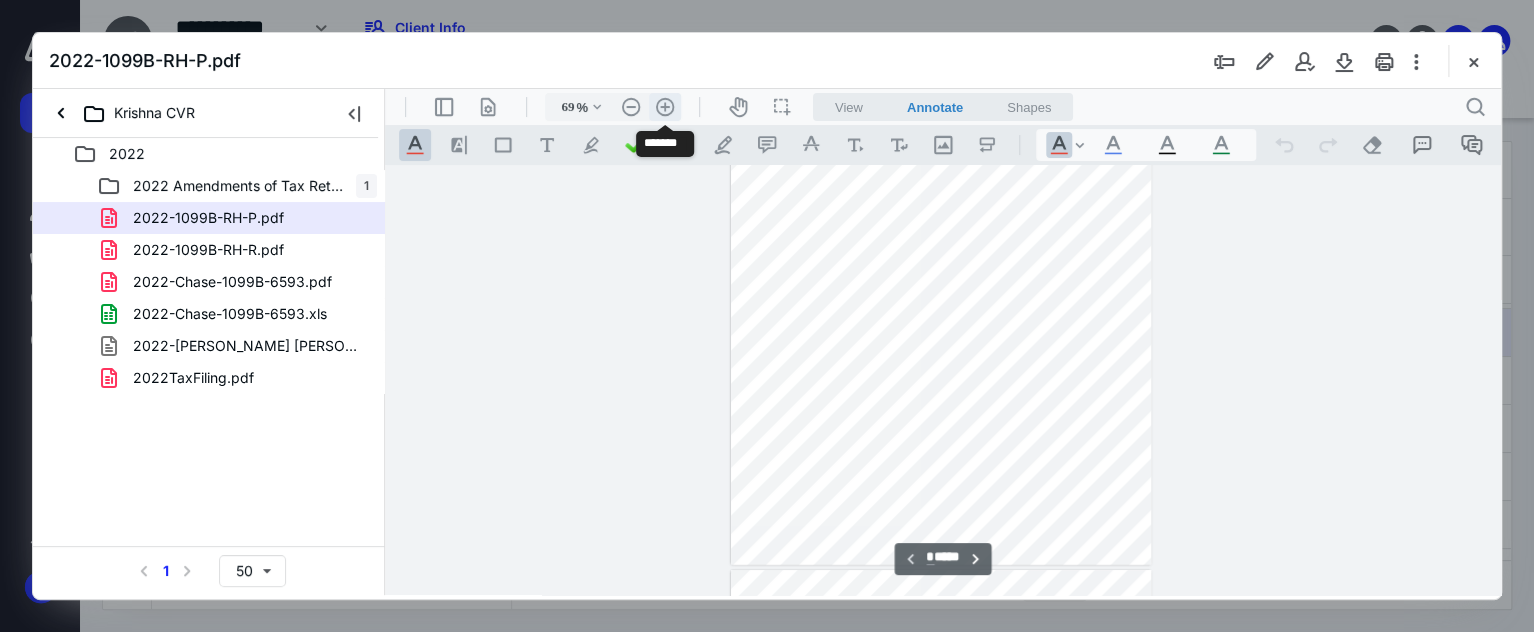 click on ".cls-1{fill:#abb0c4;} icon - header - zoom - in - line" at bounding box center [665, 107] 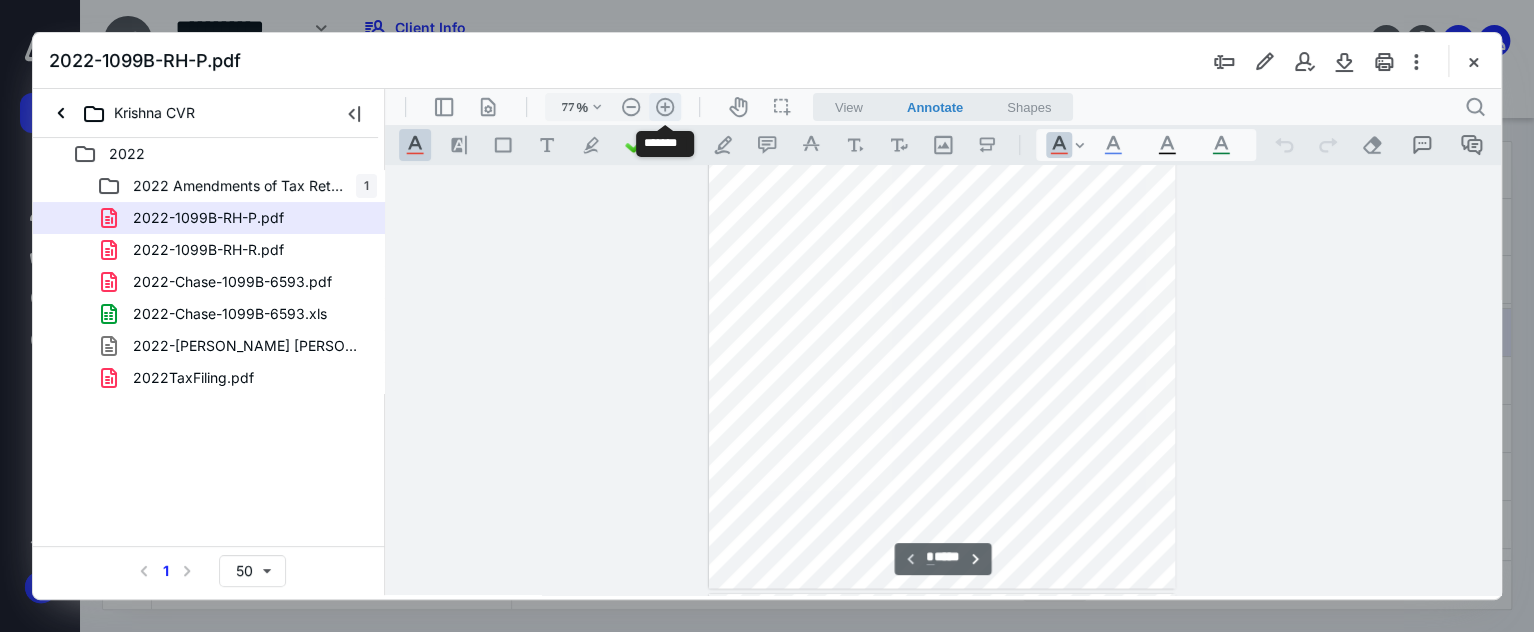 click on ".cls-1{fill:#abb0c4;} icon - header - zoom - in - line" at bounding box center [665, 107] 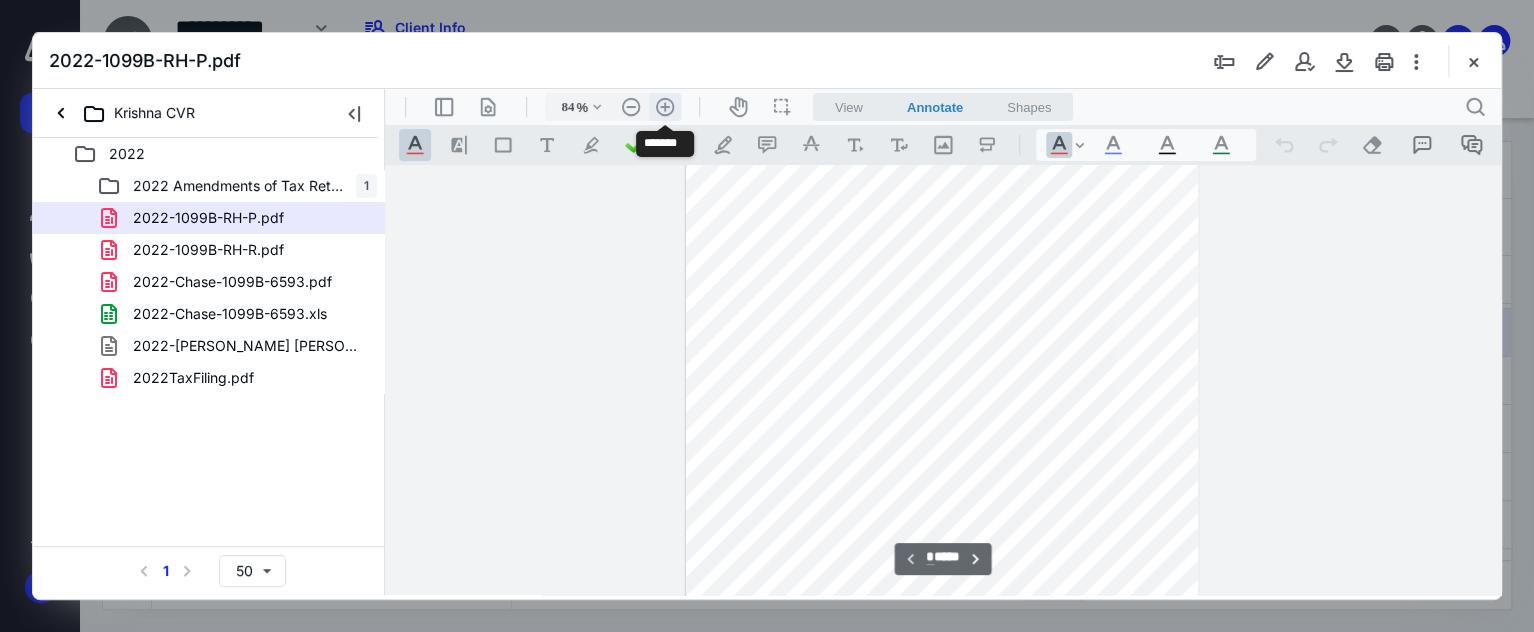 click on ".cls-1{fill:#abb0c4;} icon - header - zoom - in - line" at bounding box center (665, 107) 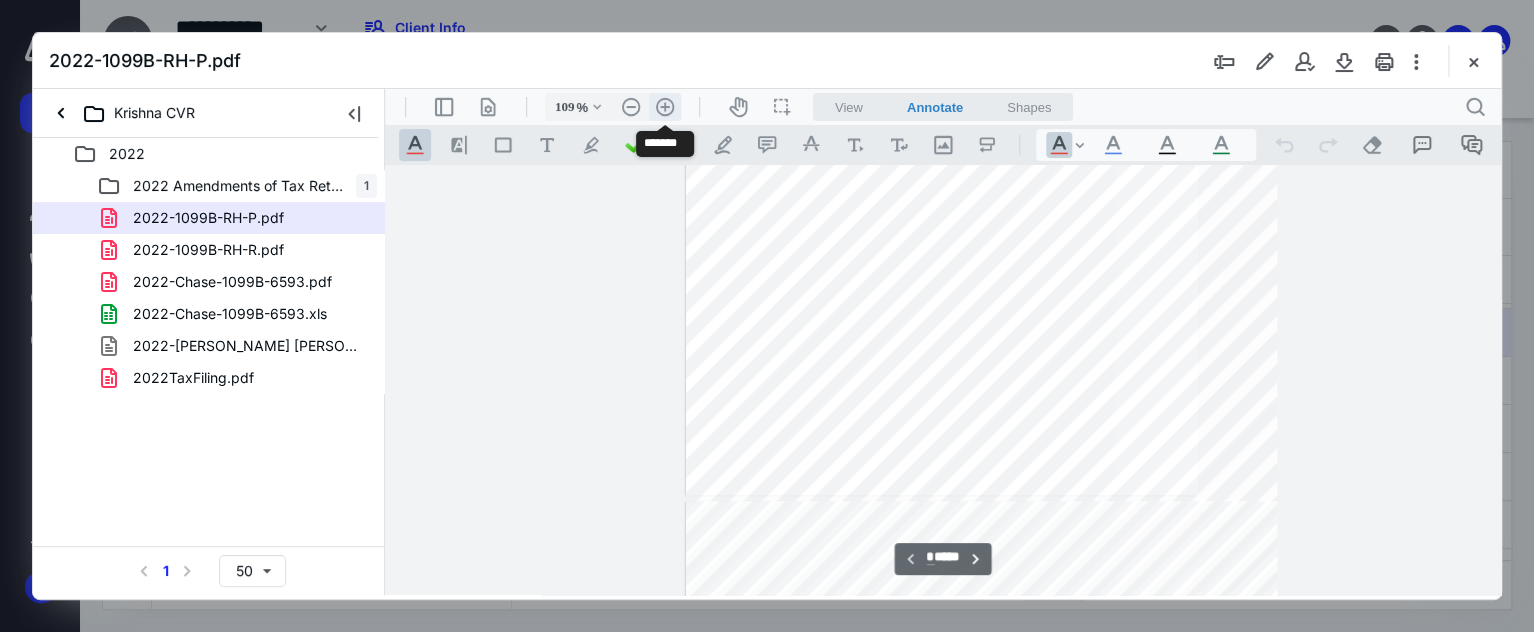 click on ".cls-1{fill:#abb0c4;} icon - header - zoom - in - line" at bounding box center [665, 107] 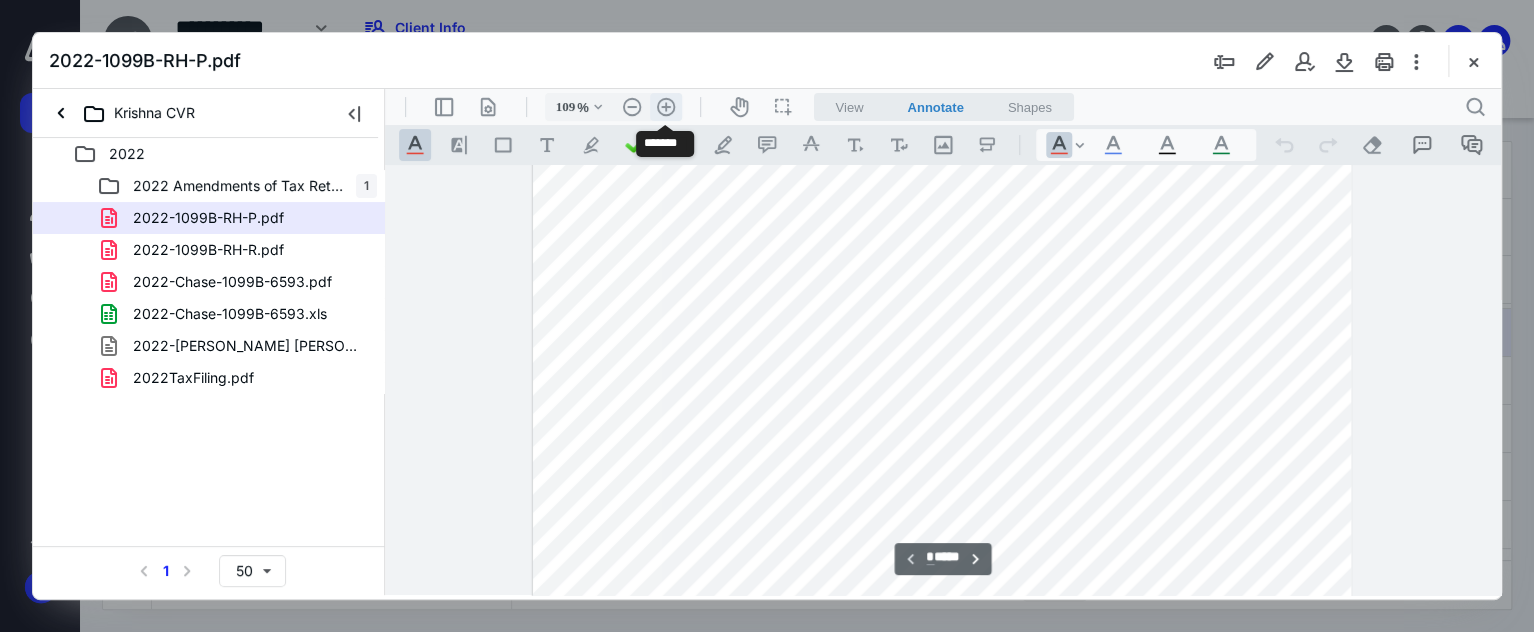 type on "134" 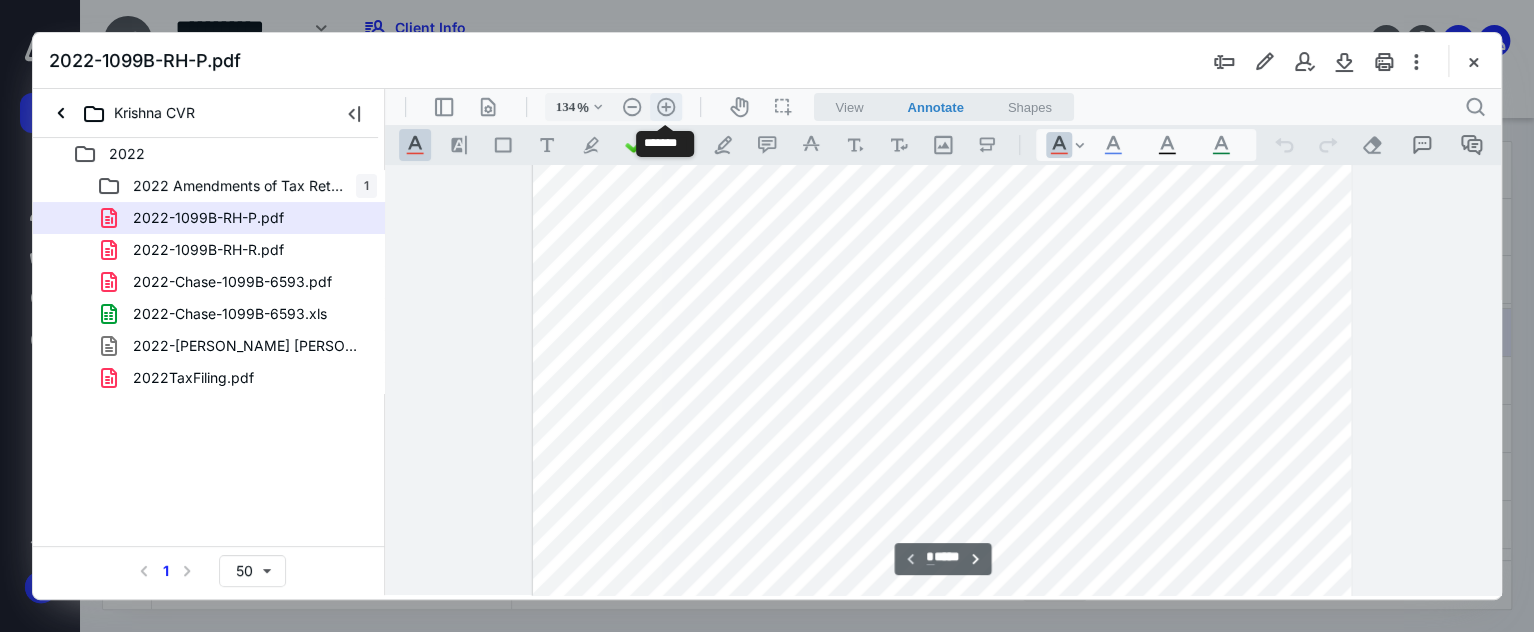 scroll, scrollTop: 453, scrollLeft: 0, axis: vertical 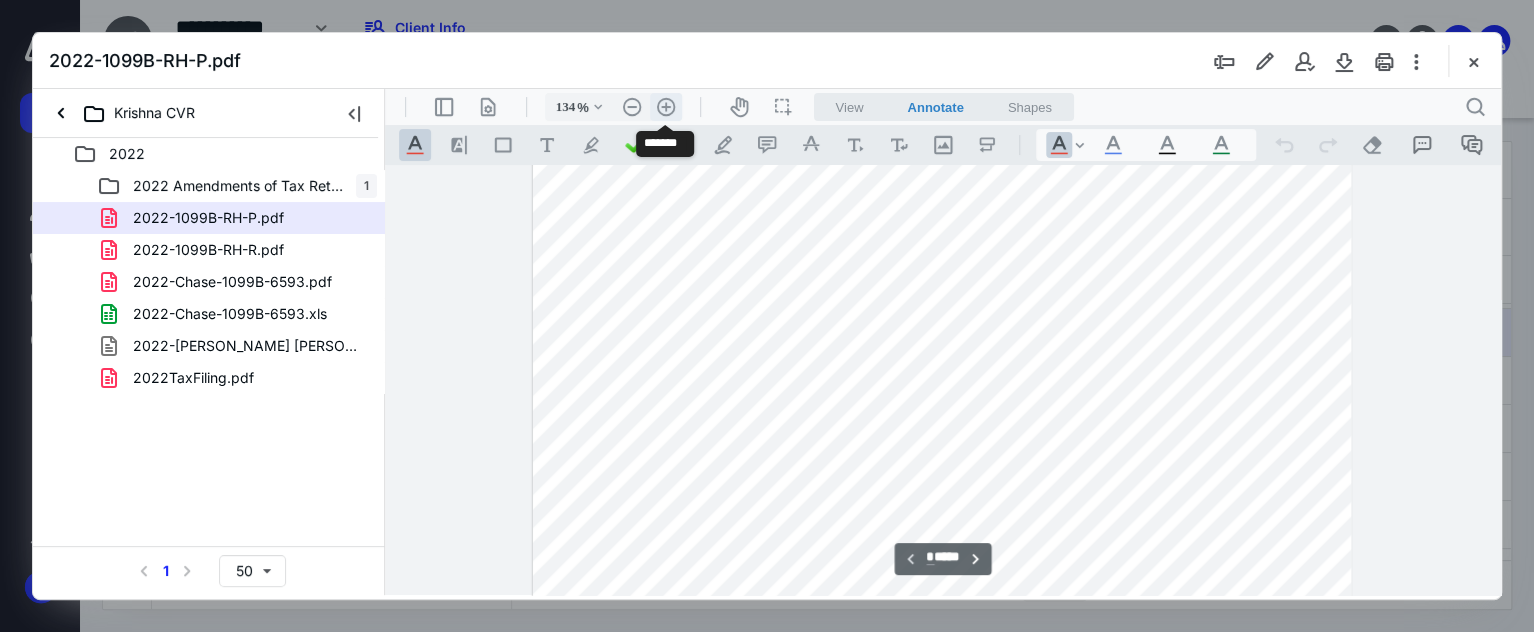 type 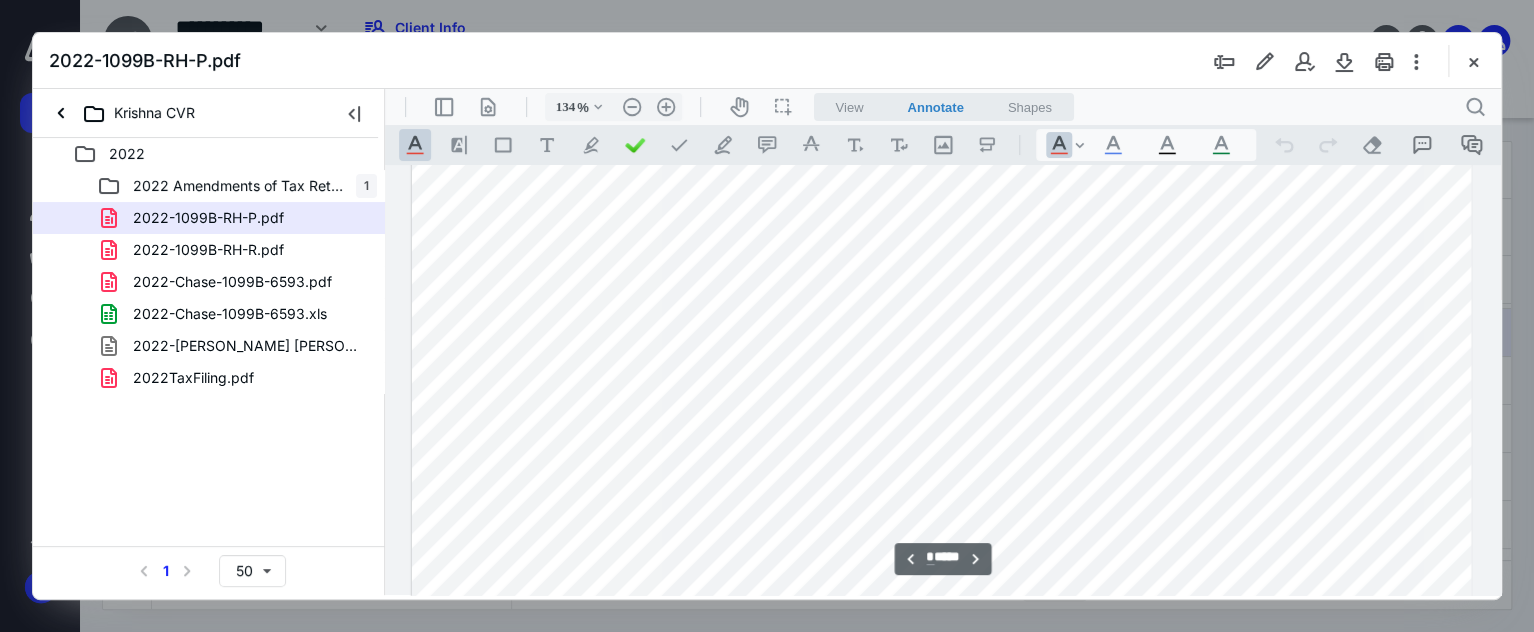 type on "*" 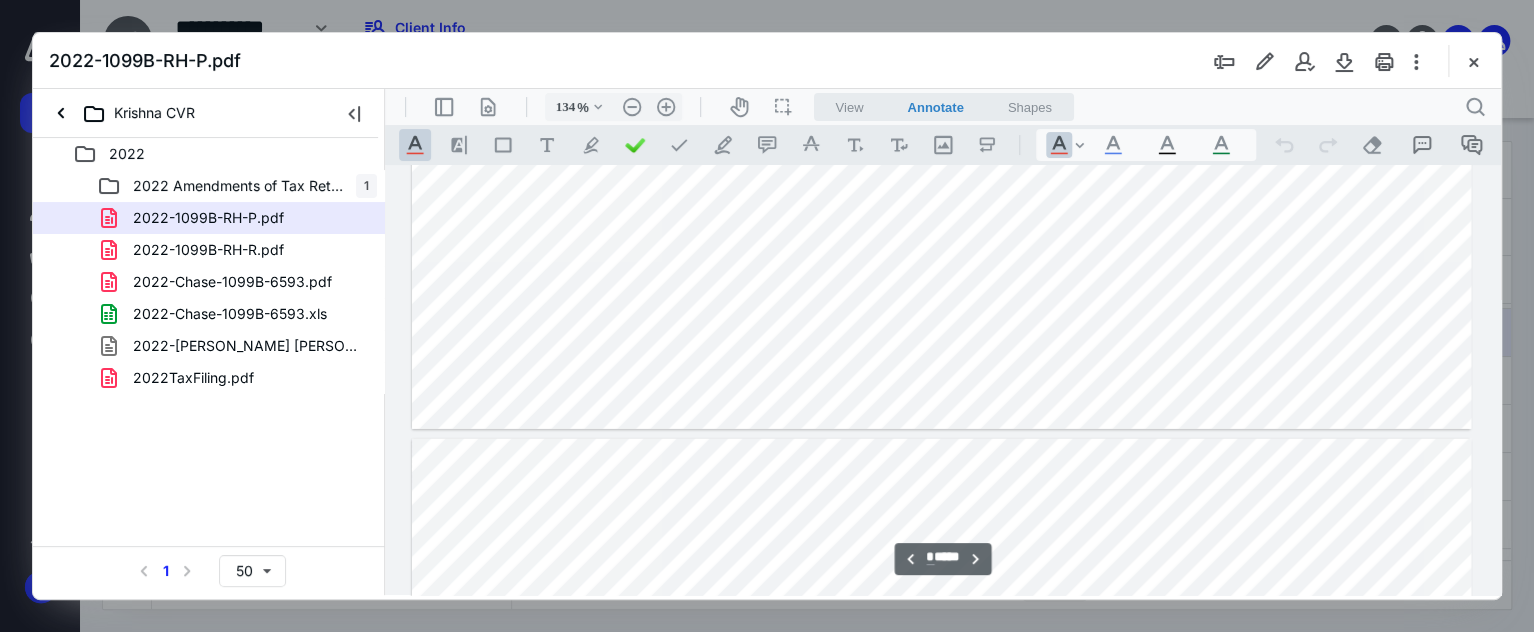 scroll, scrollTop: 2466, scrollLeft: 0, axis: vertical 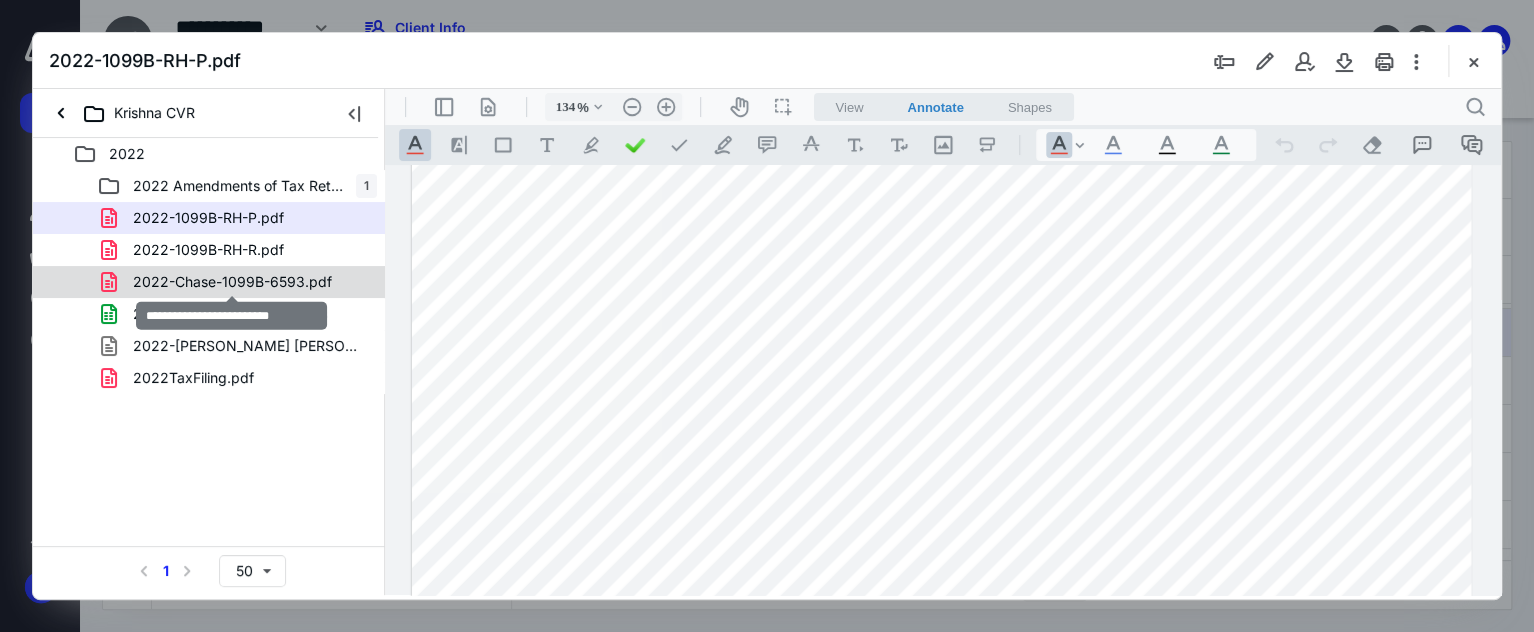 click on "2022-Chase-1099B-6593.pdf" at bounding box center (232, 282) 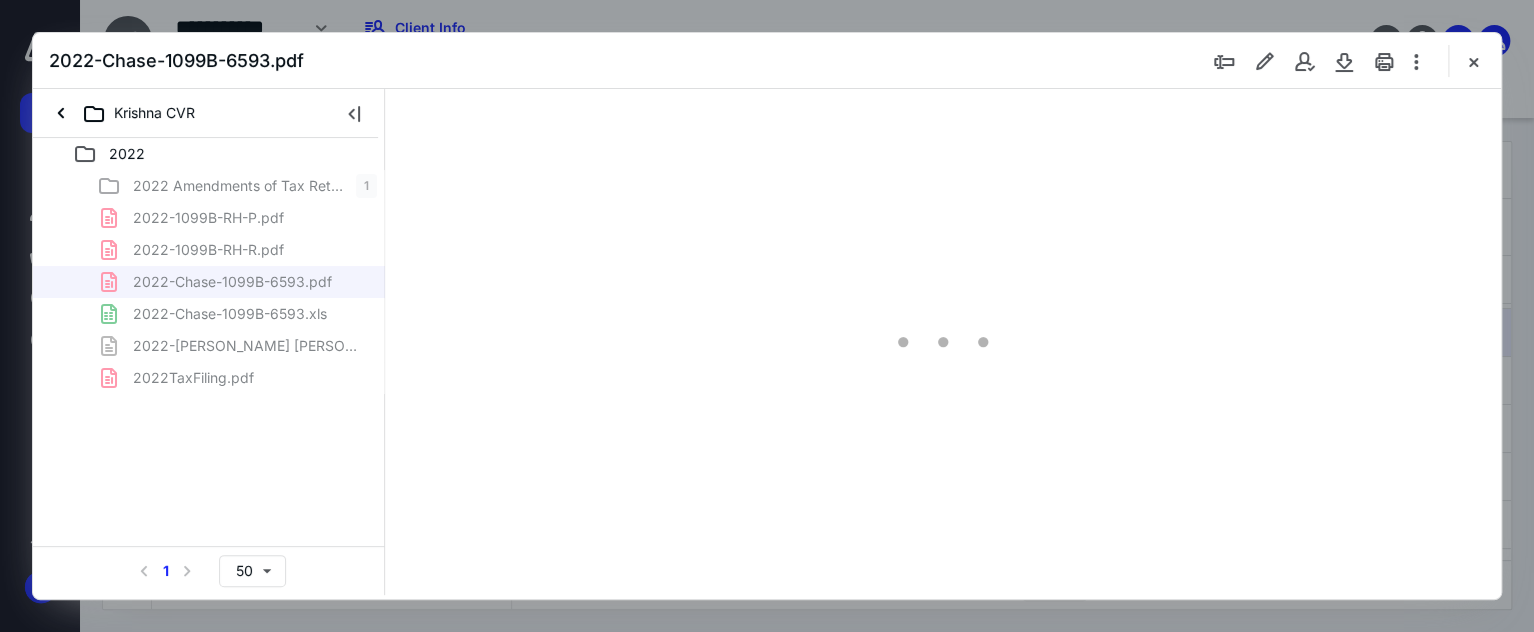click on "2022  Amendments of Tax Returns 1 2022-1099B-RH-P.pdf 2022-1099B-RH-R.pdf 2022-Chase-1099B-6593.pdf 2022-Chase-1099B-6593.xls 2022-[PERSON_NAME] [PERSON_NAME] 22.tax2022 2022TaxFiling.pdf" at bounding box center [209, 282] 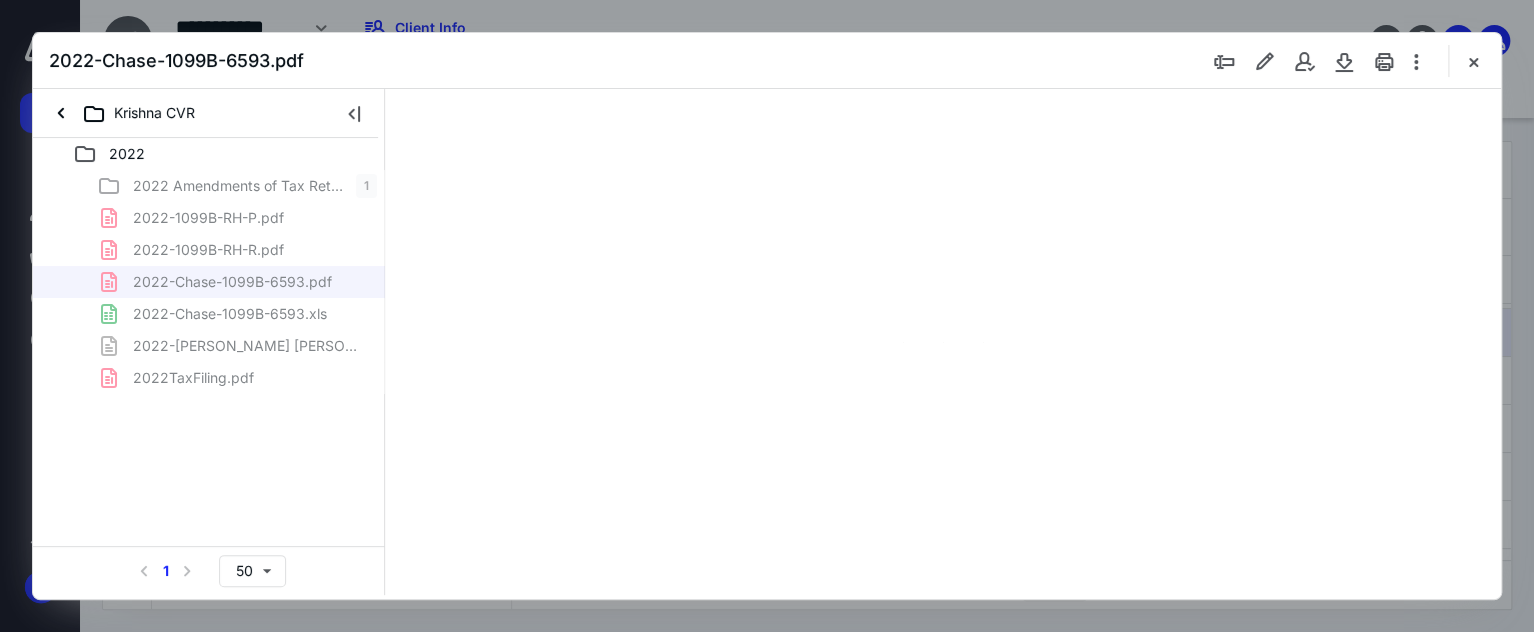 click on "2022  Amendments of Tax Returns 1 2022-1099B-RH-P.pdf 2022-1099B-RH-R.pdf 2022-Chase-1099B-6593.pdf 2022-Chase-1099B-6593.xls 2022-[PERSON_NAME] [PERSON_NAME] 22.tax2022 2022TaxFiling.pdf" at bounding box center [209, 282] 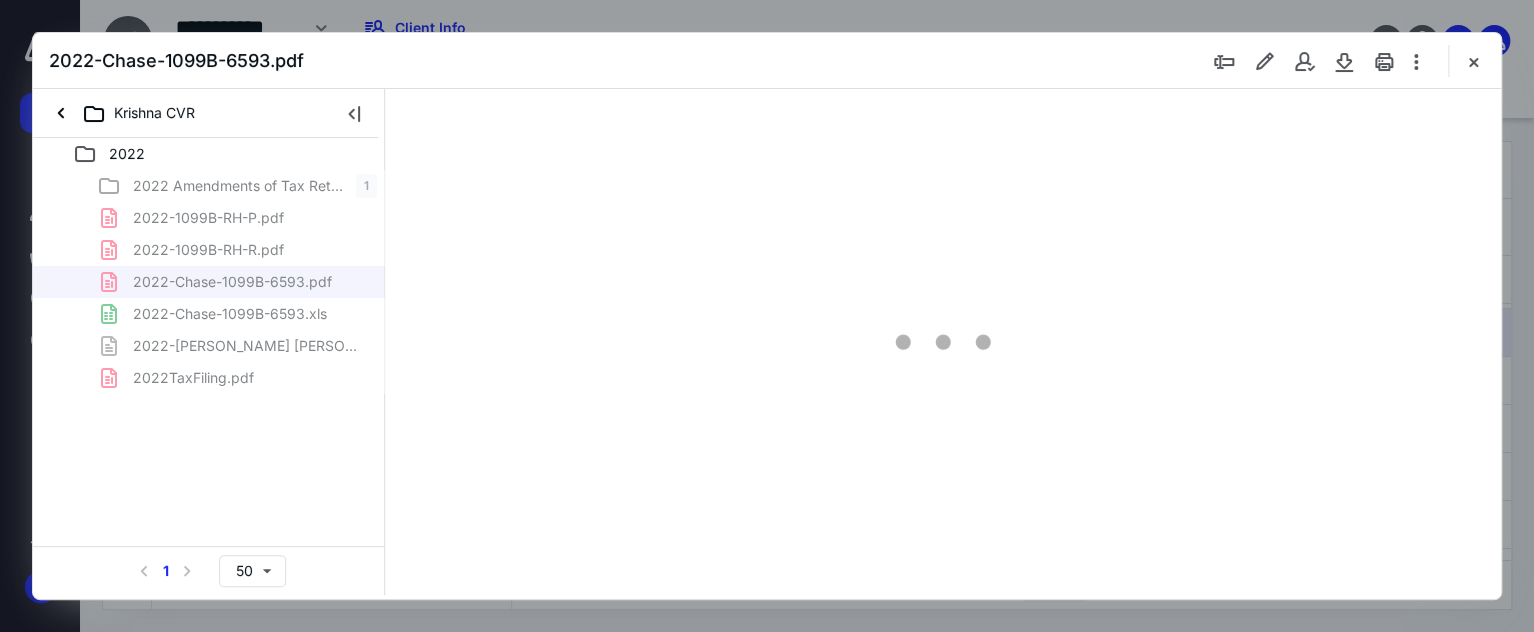 click on "2022  Amendments of Tax Returns 1 2022-1099B-RH-P.pdf 2022-1099B-RH-R.pdf 2022-Chase-1099B-6593.pdf 2022-Chase-1099B-6593.xls 2022-[PERSON_NAME] [PERSON_NAME] 22.tax2022 2022TaxFiling.pdf" at bounding box center [209, 282] 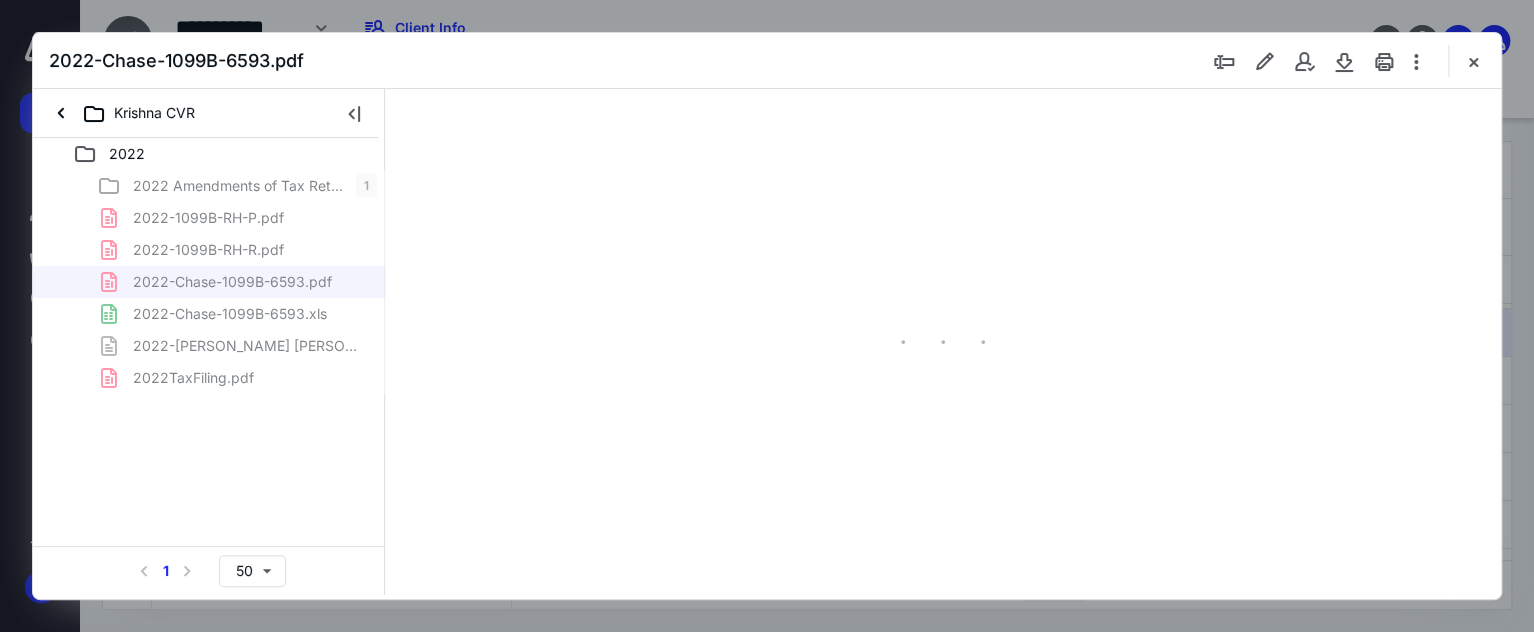 scroll, scrollTop: 78, scrollLeft: 0, axis: vertical 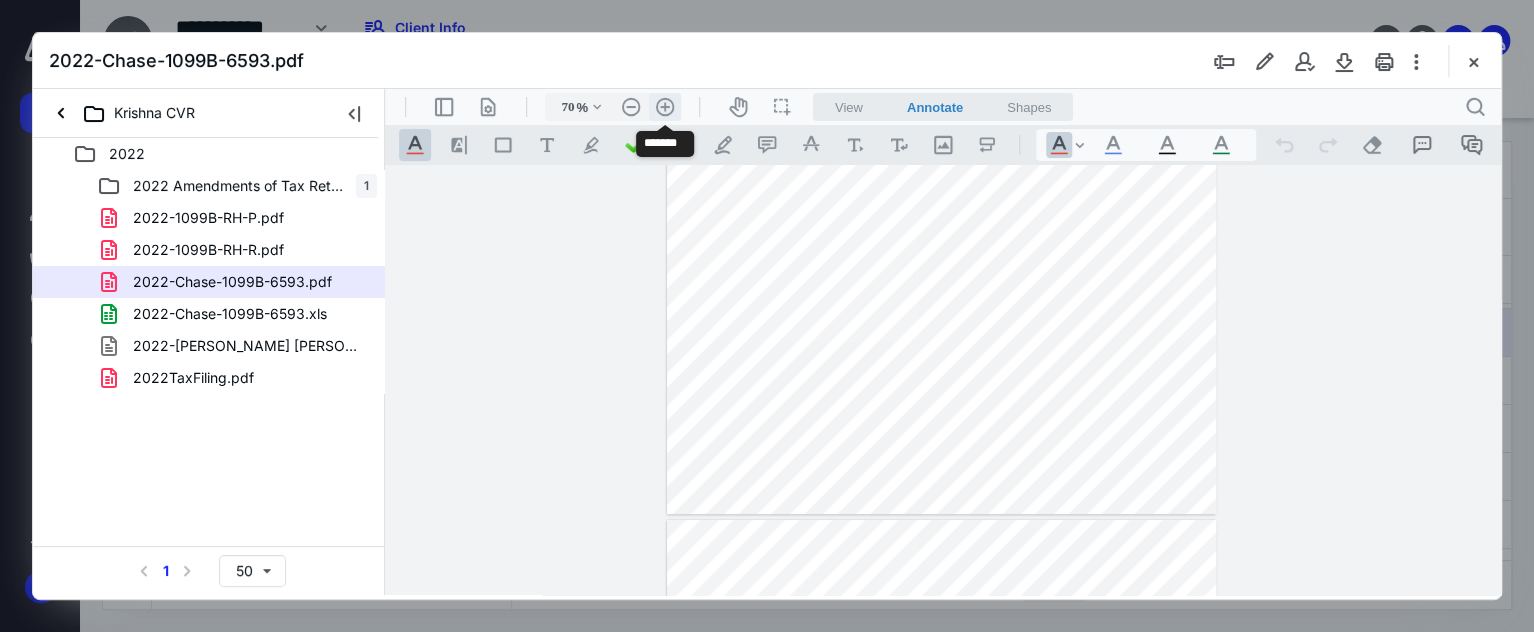 click on ".cls-1{fill:#abb0c4;} icon - header - zoom - in - line" at bounding box center [665, 107] 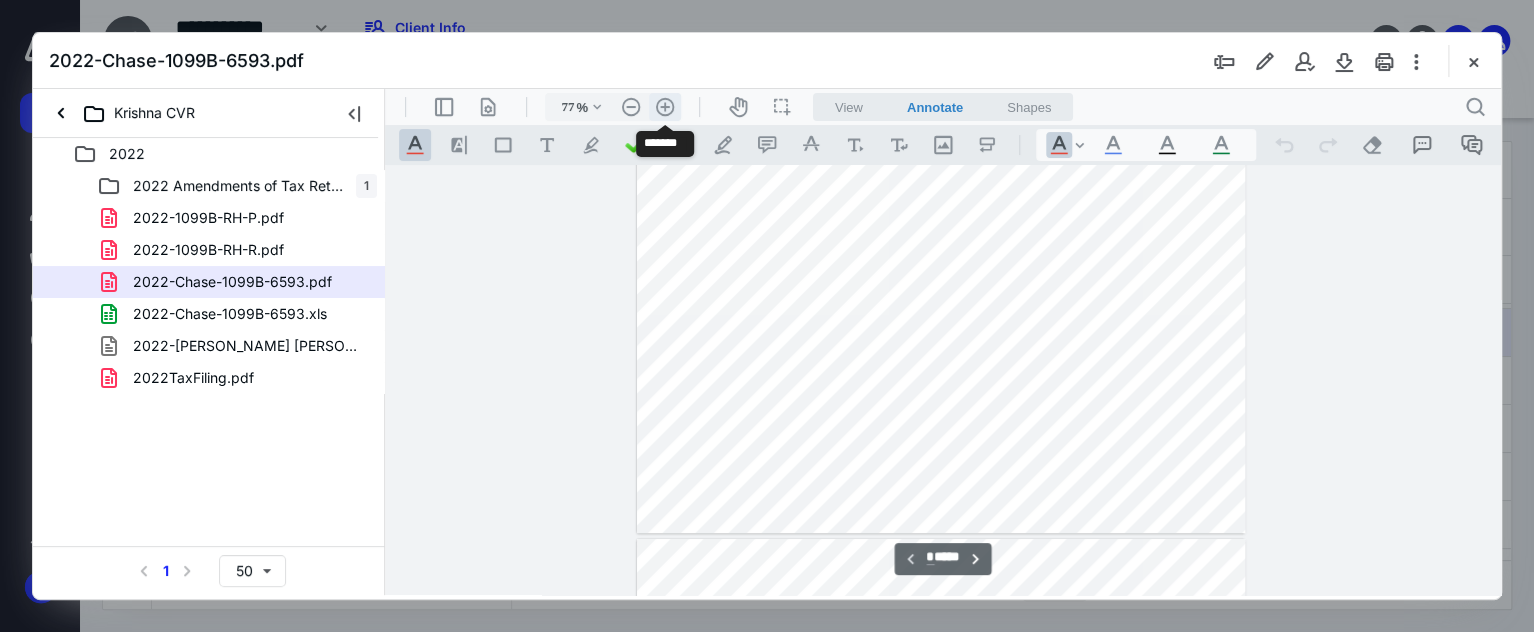 click on ".cls-1{fill:#abb0c4;} icon - header - zoom - in - line" at bounding box center (665, 107) 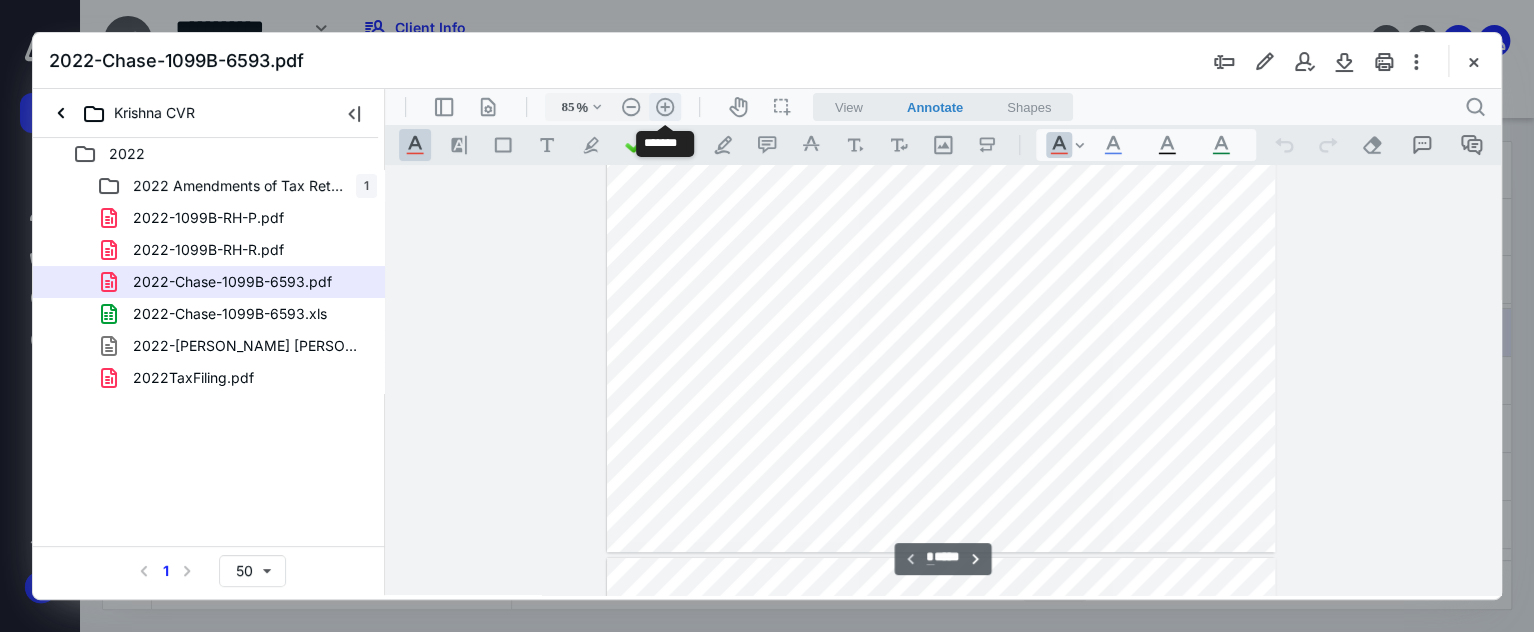 click on ".cls-1{fill:#abb0c4;} icon - header - zoom - in - line" at bounding box center [665, 107] 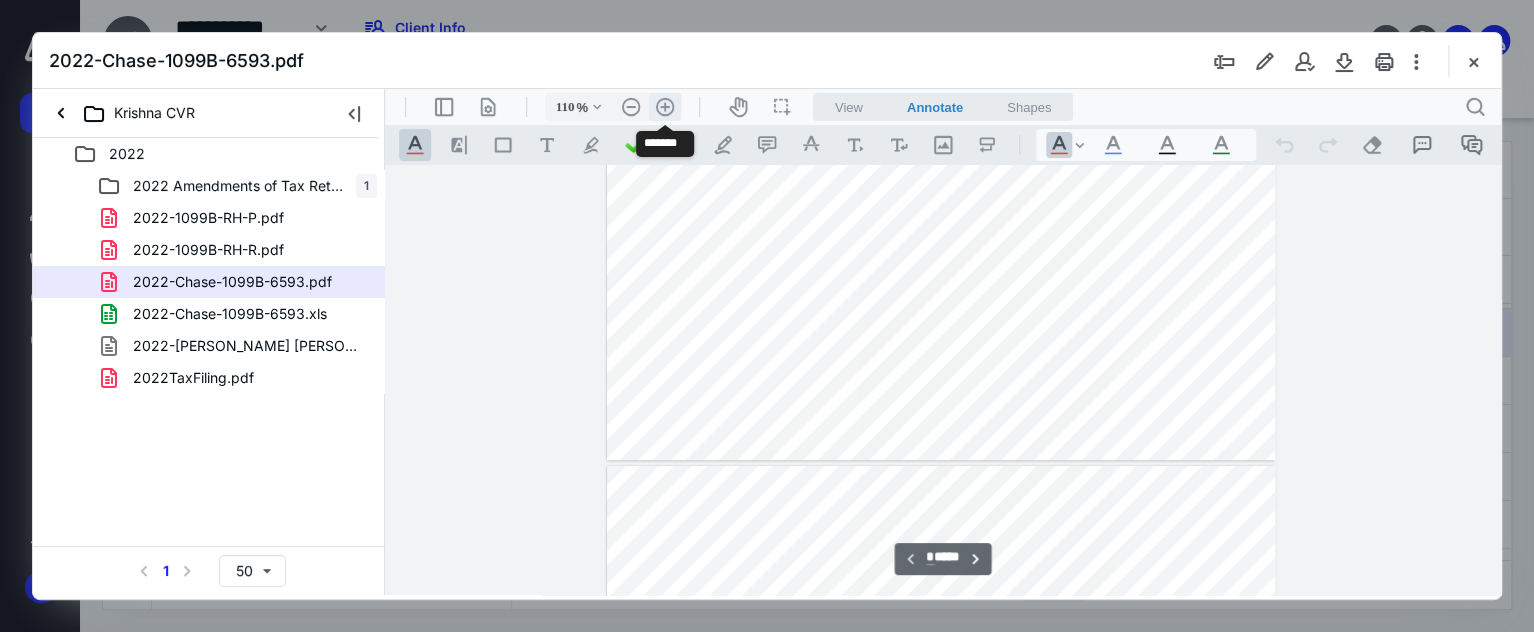 click on ".cls-1{fill:#abb0c4;} icon - header - zoom - in - line" at bounding box center [665, 107] 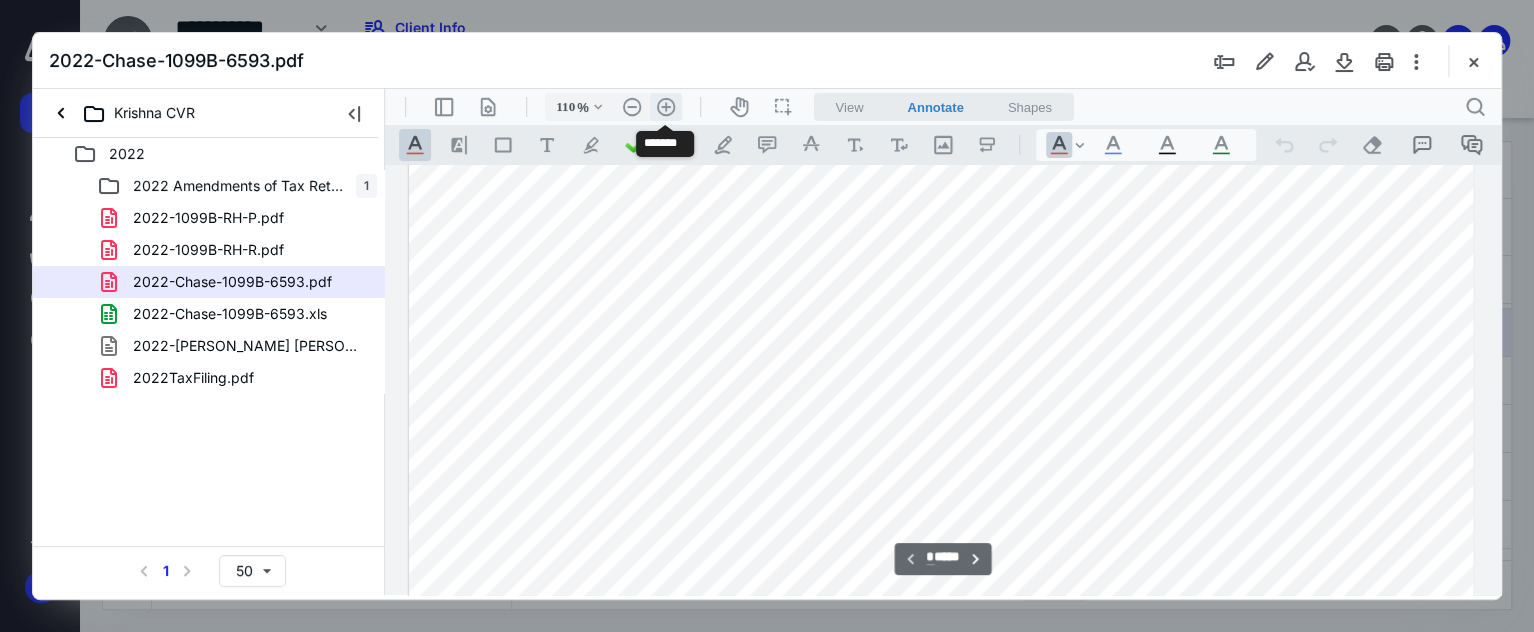 type on "135" 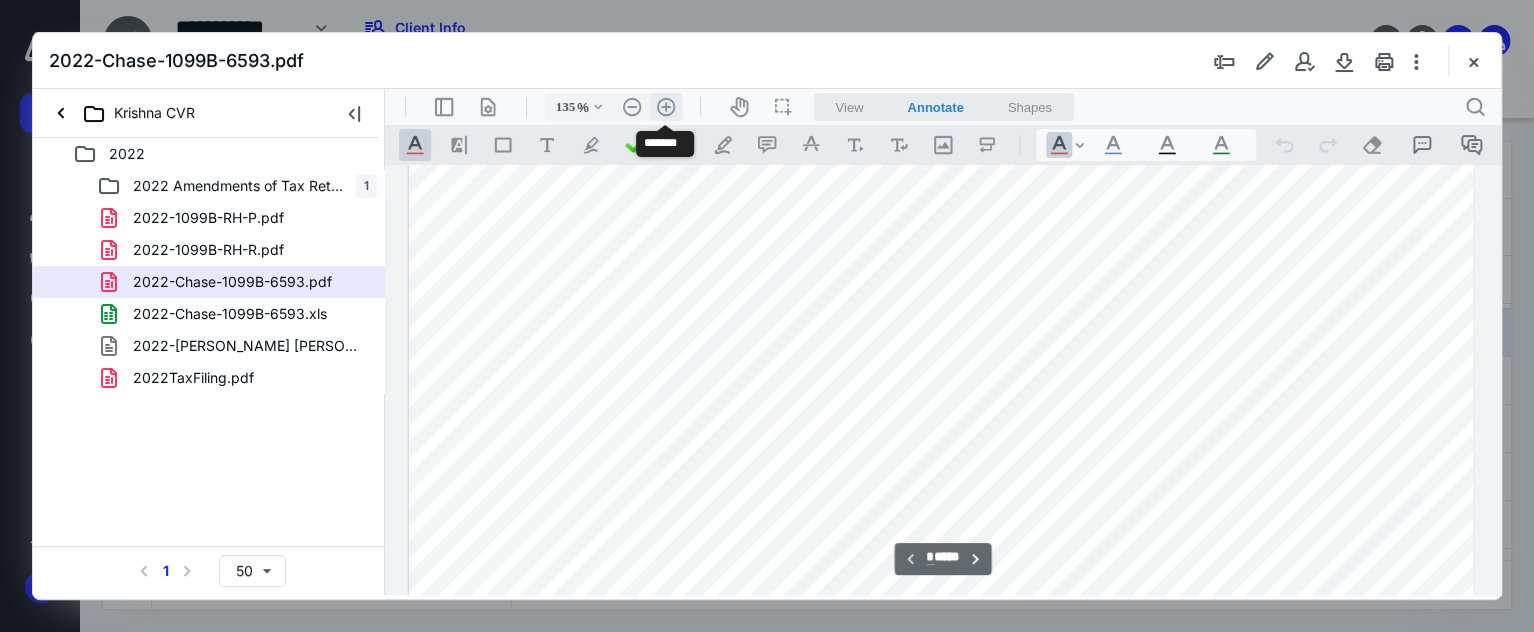 scroll, scrollTop: 315, scrollLeft: 0, axis: vertical 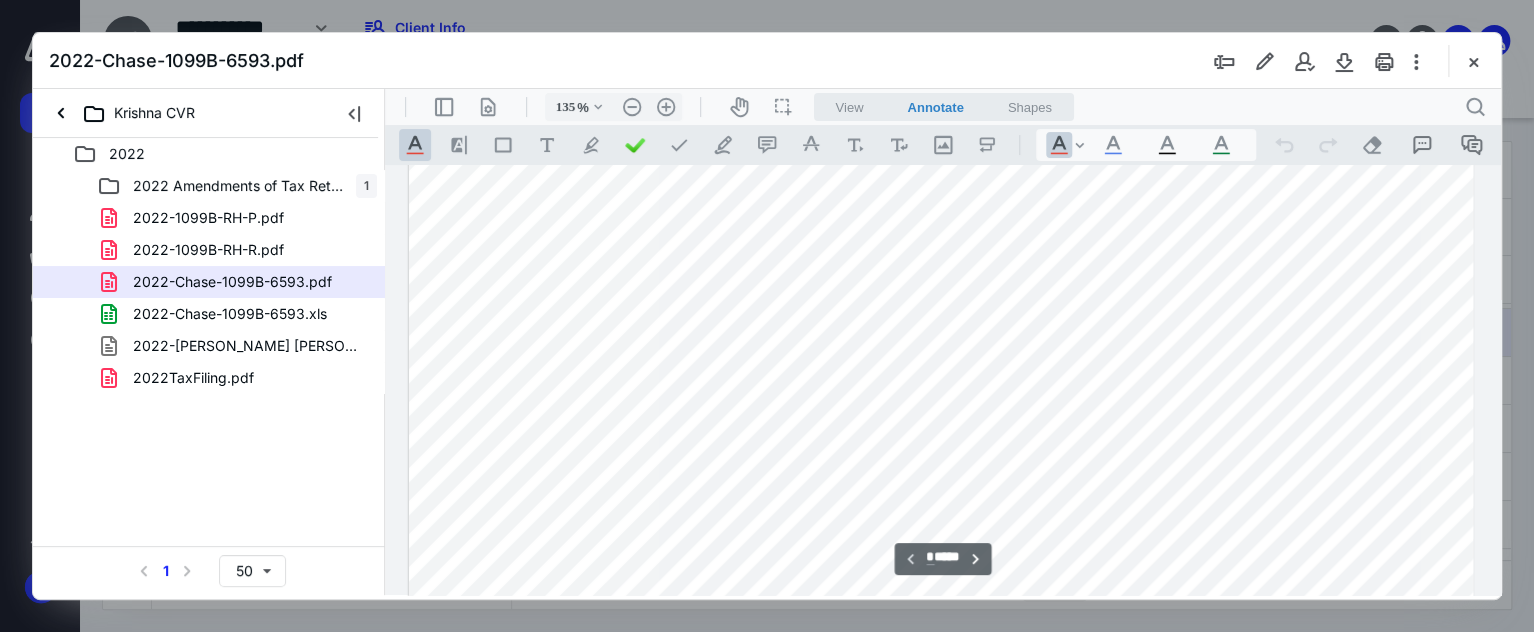 click on ".cls-1{fill:#abb0c4;} icon - header - sidebar - line .cls-1{fill:#abb0c4;} icon - header - page manipulation - line 135 % .cls-1{fill:#abb0c4;} icon - chevron - down .cls-1{fill:#abb0c4;} icon - header - zoom - out - line Current zoom is   135 % .cls-1{fill:#abb0c4;} icon - header - zoom - in - line icon-header-pan20 icon / operation / multi select View Annotate Shapes Annotate .cls-1{fill:#abb0c4;} icon - chevron - down View Annotate Shapes .cls-1{fill:#abb0c4;} icon - header - search" at bounding box center [943, 107] 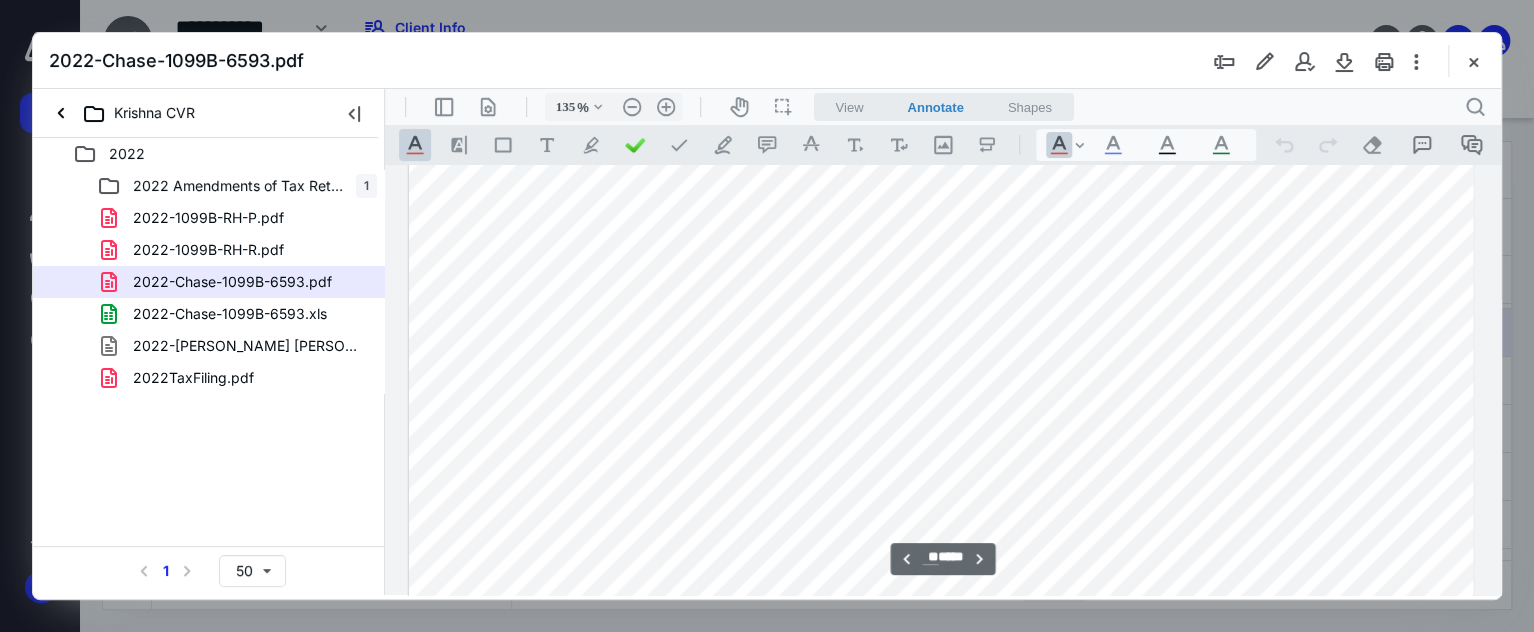 scroll, scrollTop: 24330, scrollLeft: 0, axis: vertical 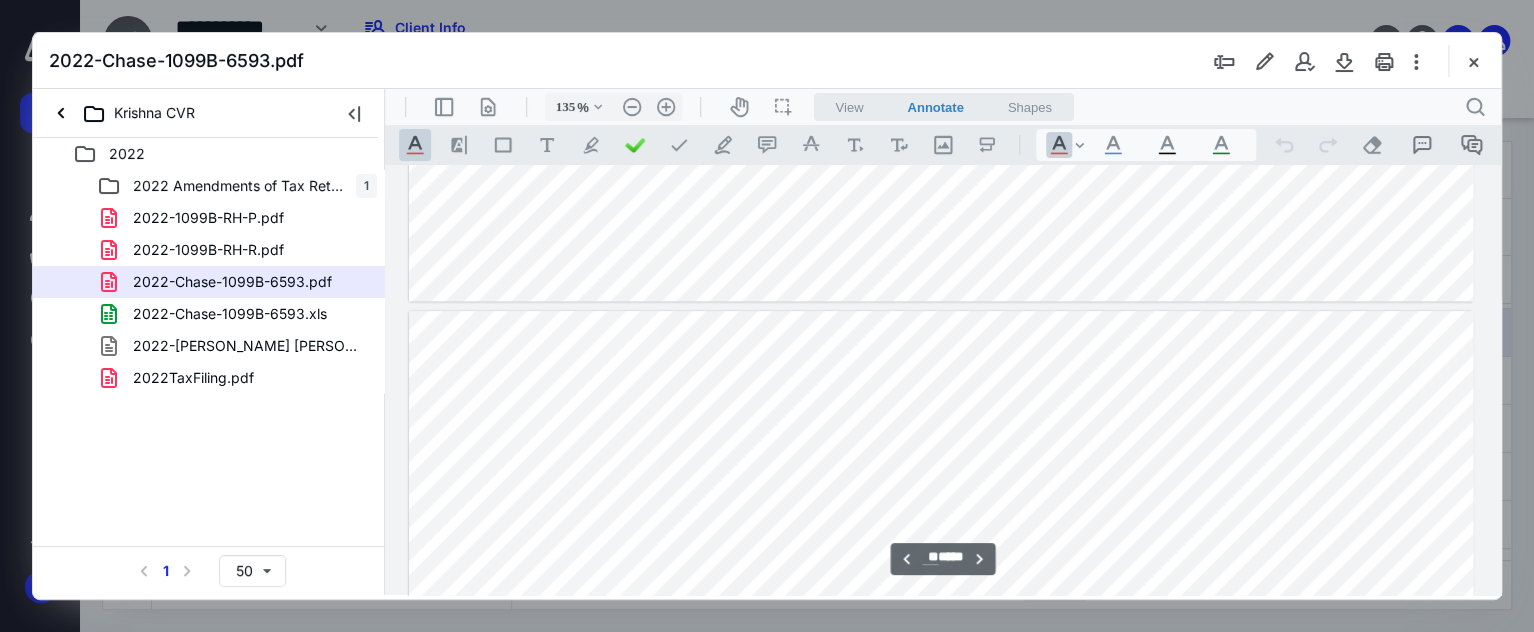 type on "**" 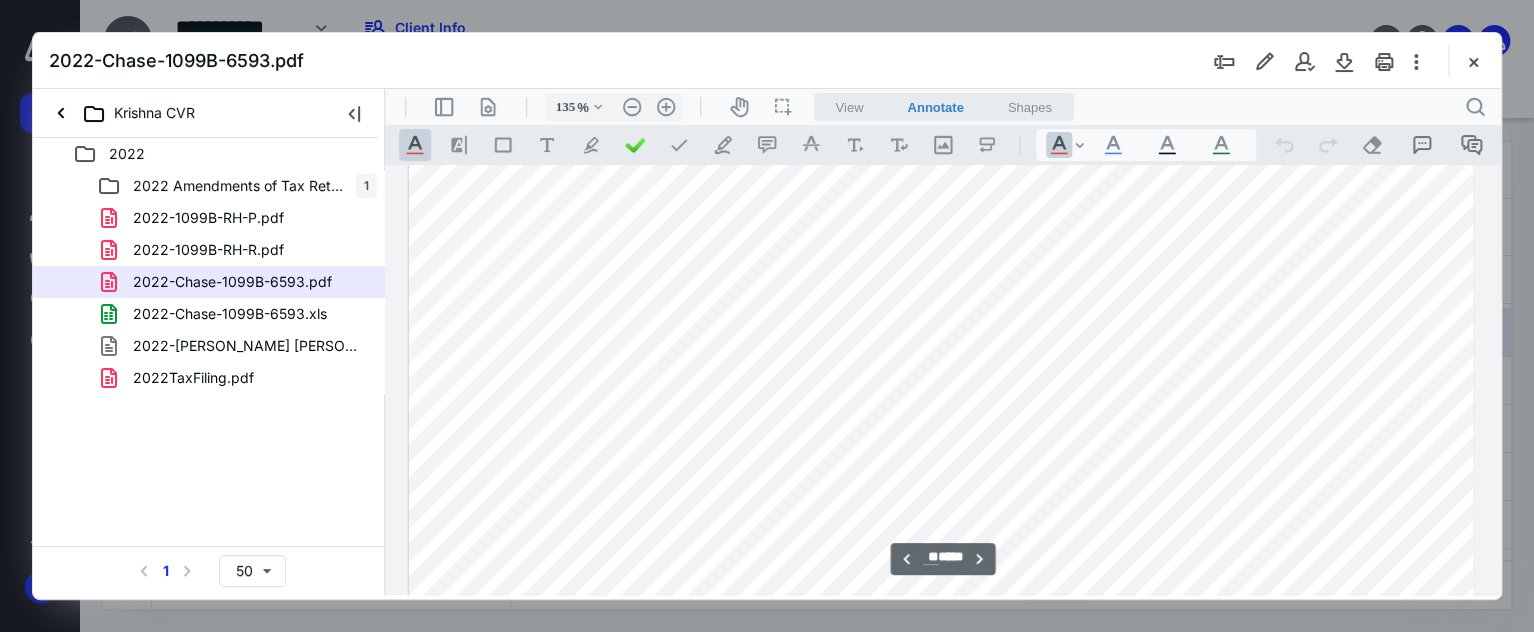 scroll, scrollTop: 23570, scrollLeft: 0, axis: vertical 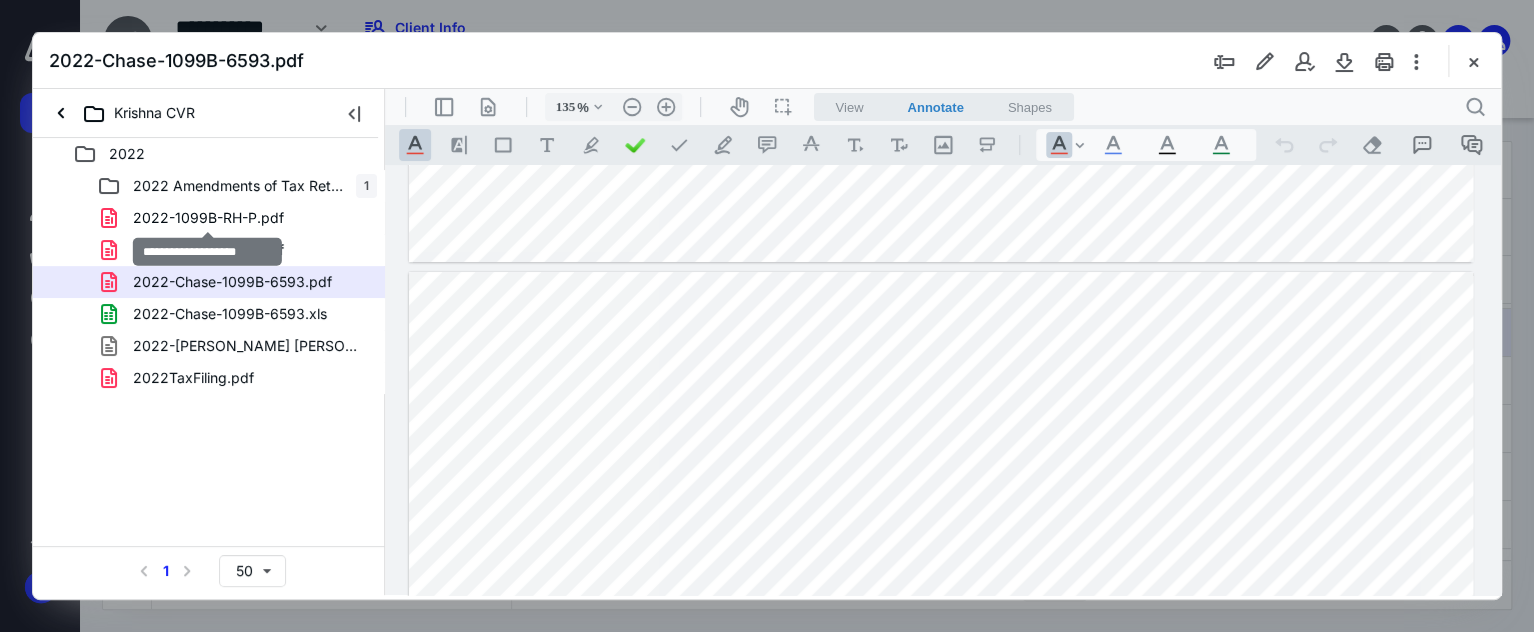 drag, startPoint x: 230, startPoint y: 223, endPoint x: 214, endPoint y: 219, distance: 16.492422 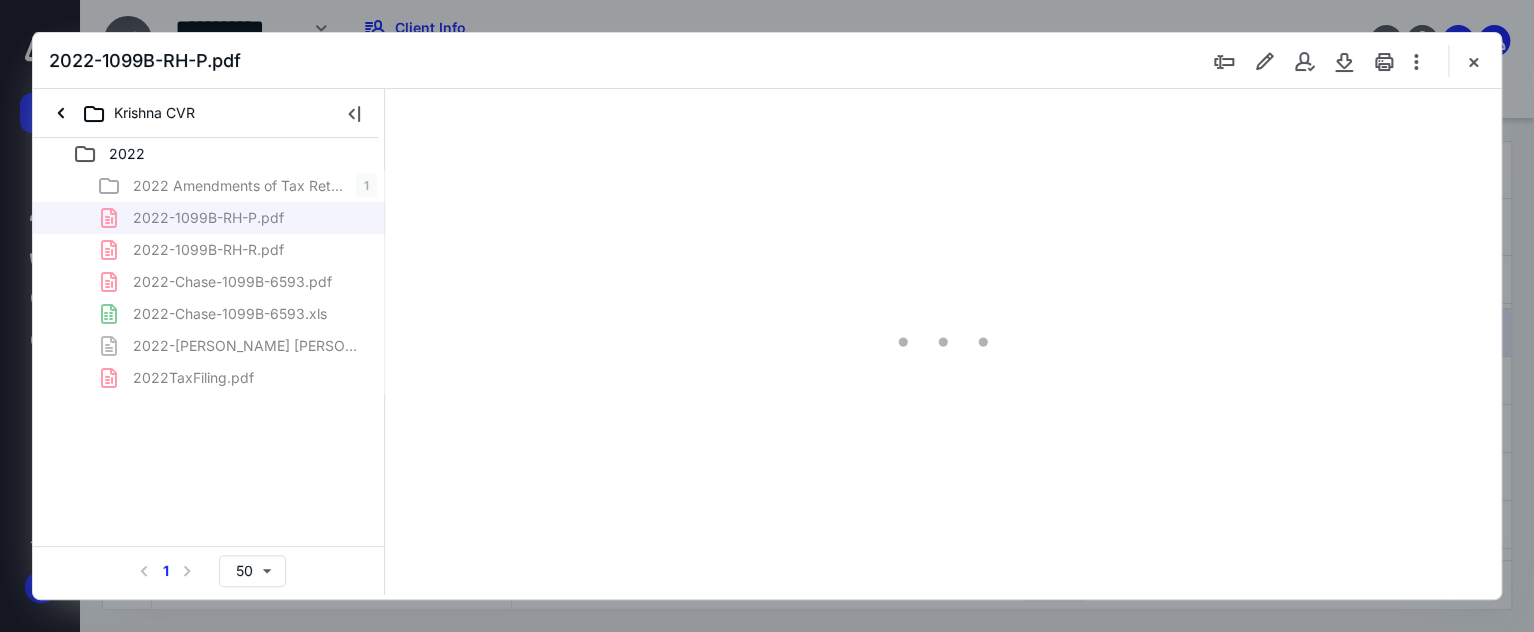click on "2022  Amendments of Tax Returns 1 2022-1099B-RH-P.pdf 2022-1099B-RH-R.pdf 2022-Chase-1099B-6593.pdf 2022-Chase-1099B-6593.xls 2022-[PERSON_NAME] [PERSON_NAME] 22.tax2022 2022TaxFiling.pdf" at bounding box center [209, 282] 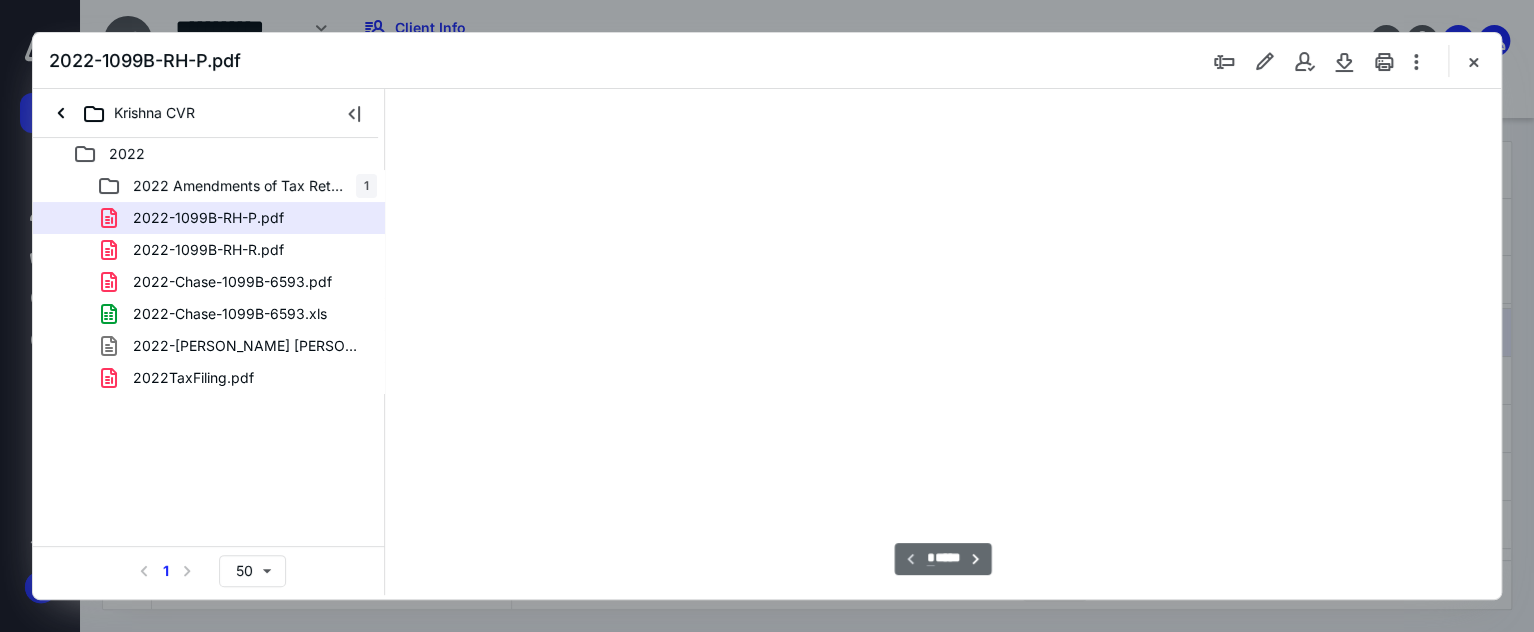 scroll, scrollTop: 77, scrollLeft: 0, axis: vertical 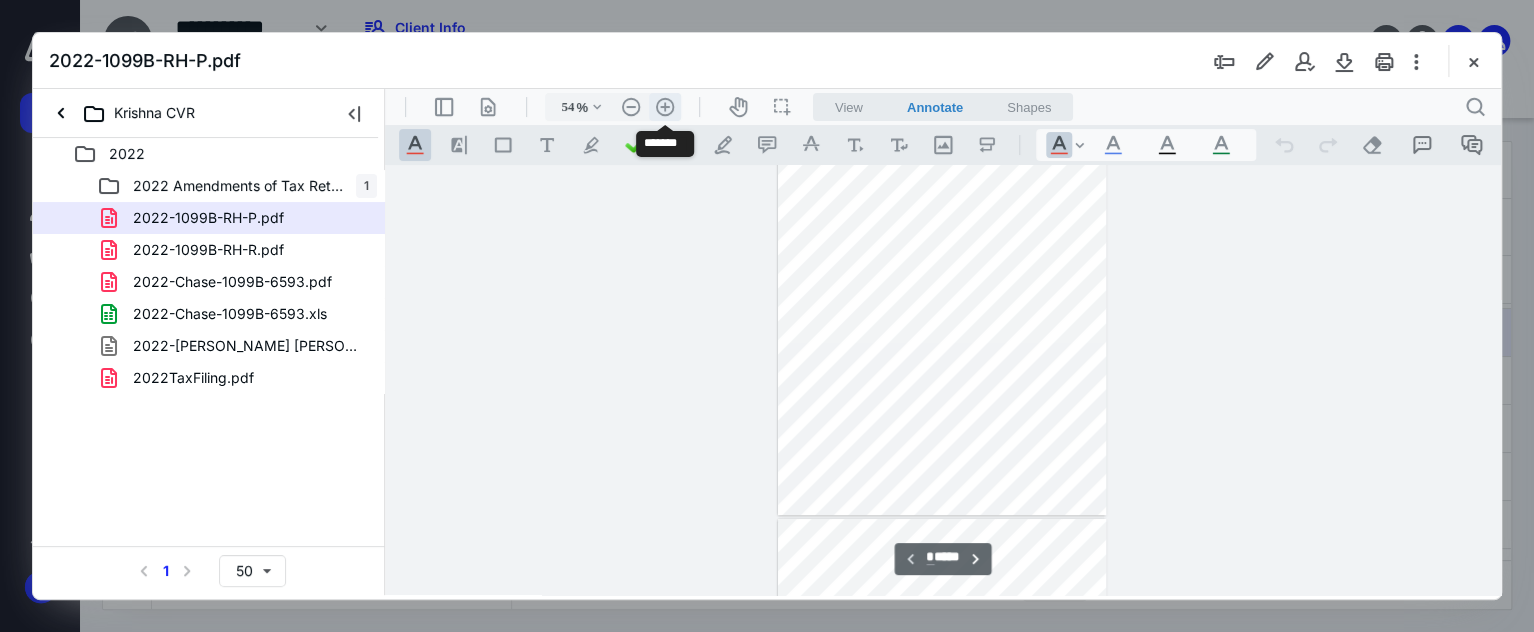 click on ".cls-1{fill:#abb0c4;} icon - header - zoom - in - line" at bounding box center [665, 107] 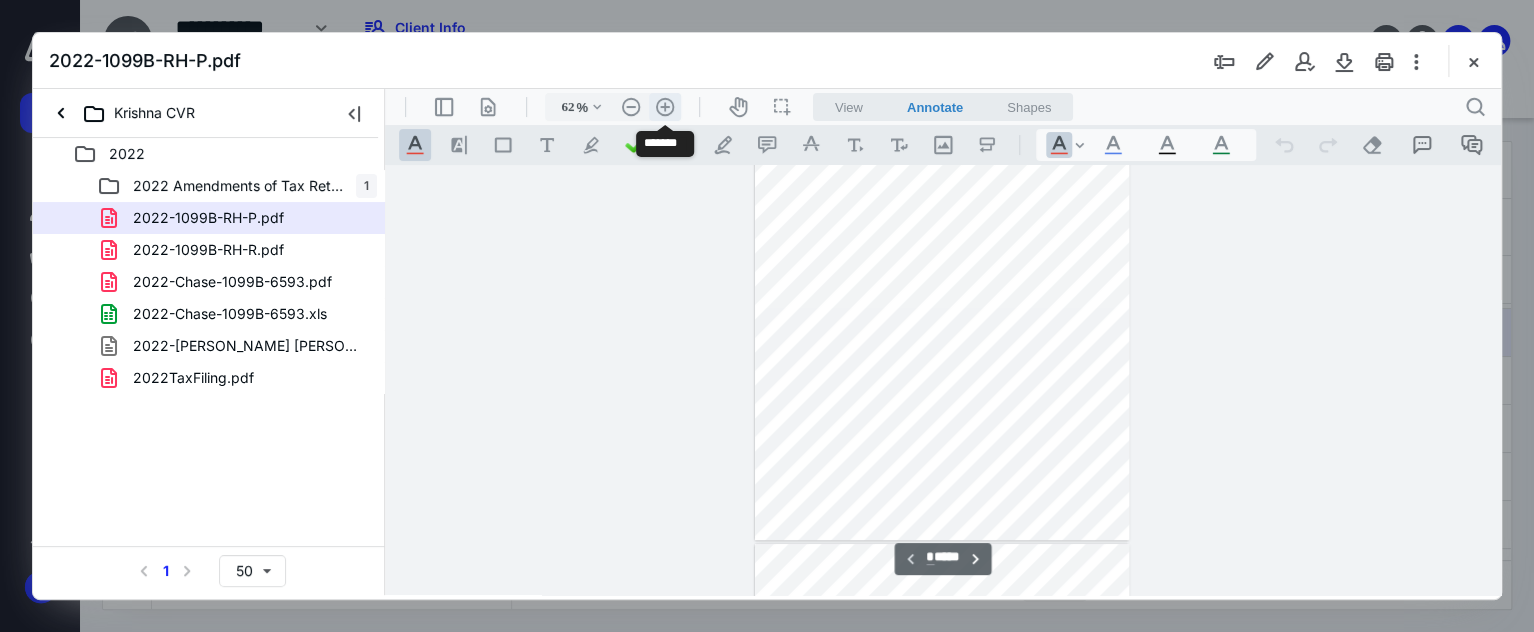click on ".cls-1{fill:#abb0c4;} icon - header - zoom - in - line" at bounding box center [665, 107] 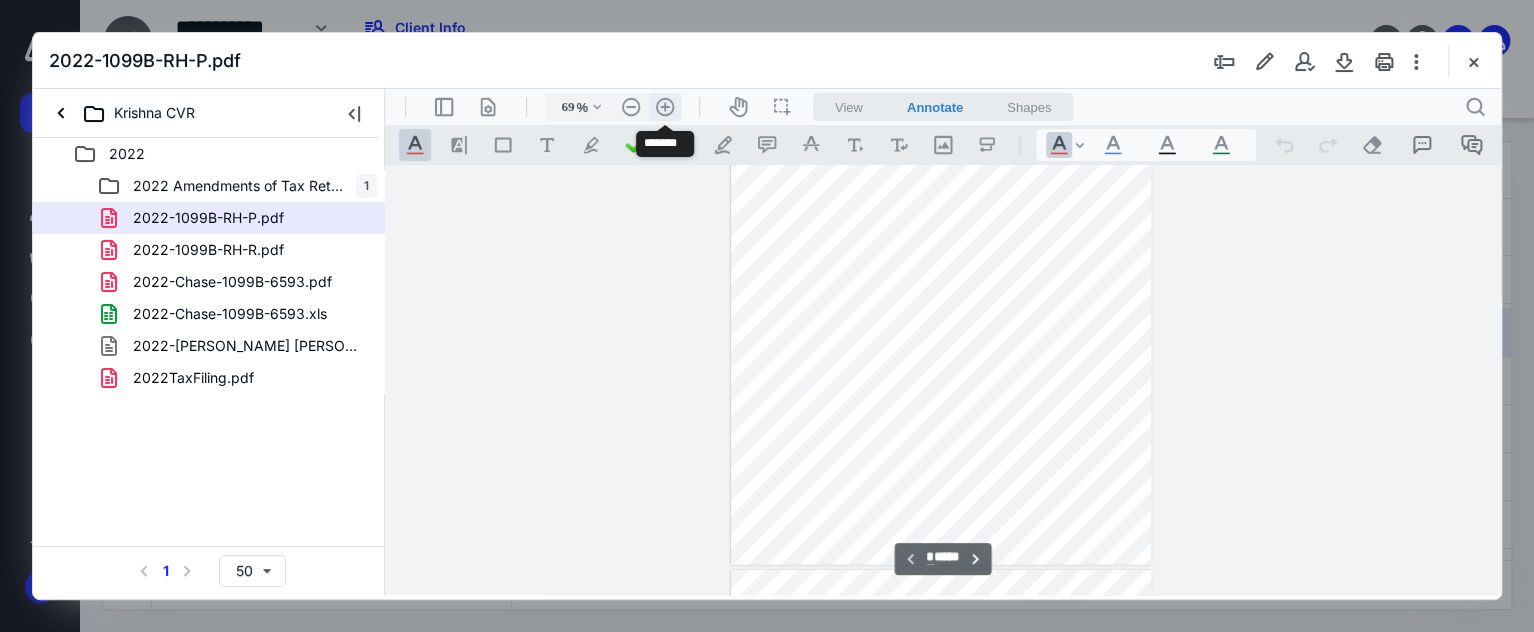 click on ".cls-1{fill:#abb0c4;} icon - header - zoom - in - line" at bounding box center (665, 107) 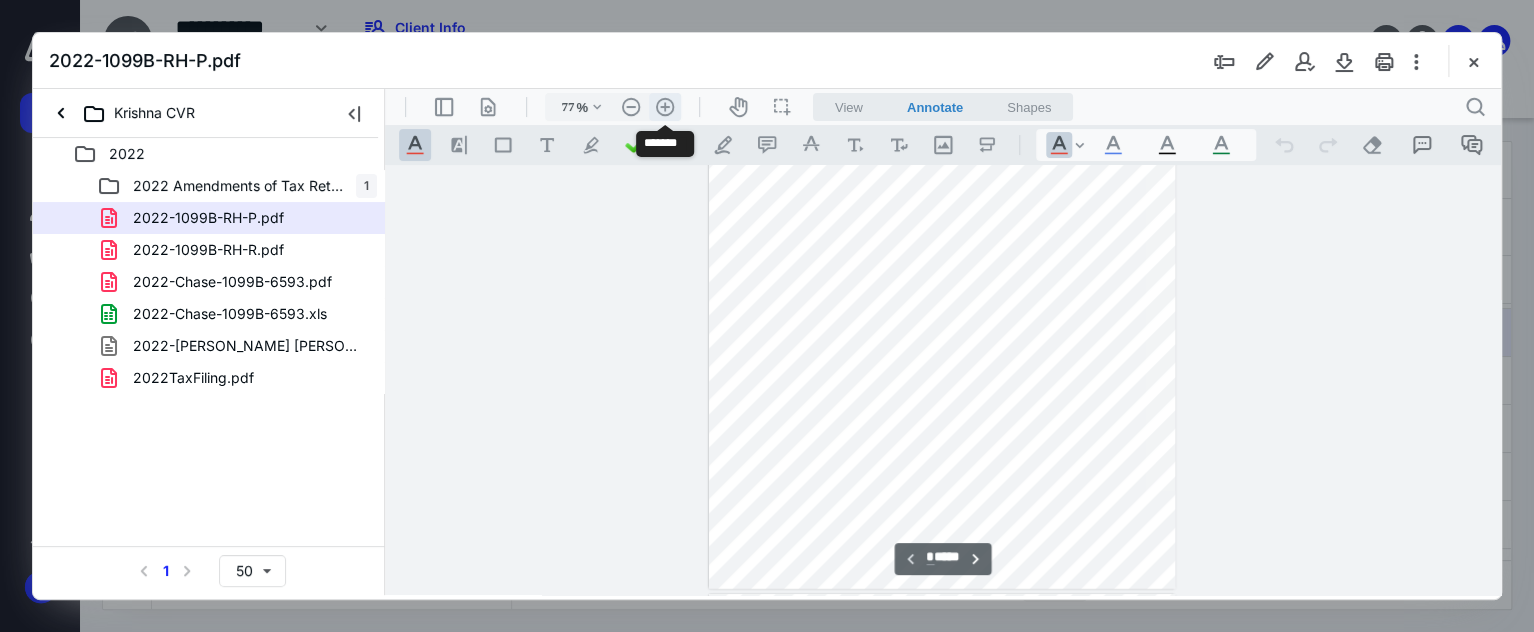 click on ".cls-1{fill:#abb0c4;} icon - header - zoom - in - line" at bounding box center (665, 107) 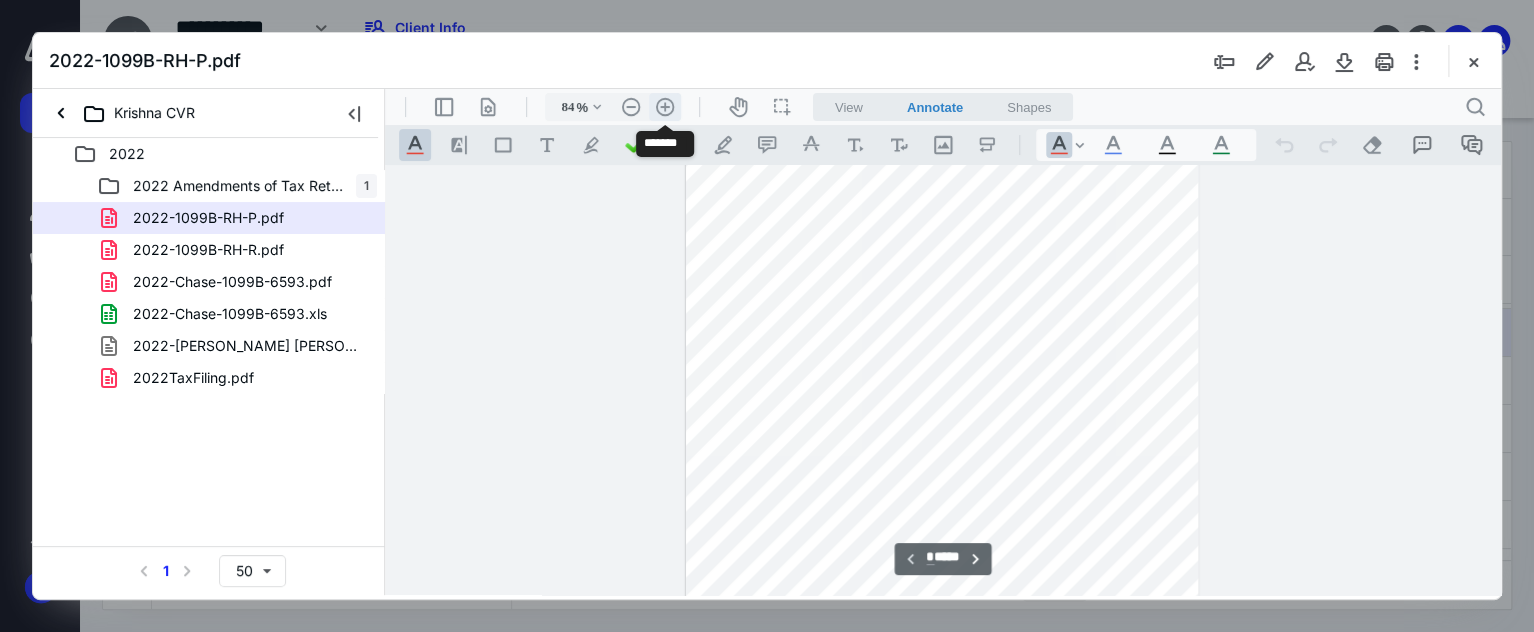 click on ".cls-1{fill:#abb0c4;} icon - header - zoom - in - line" at bounding box center (665, 107) 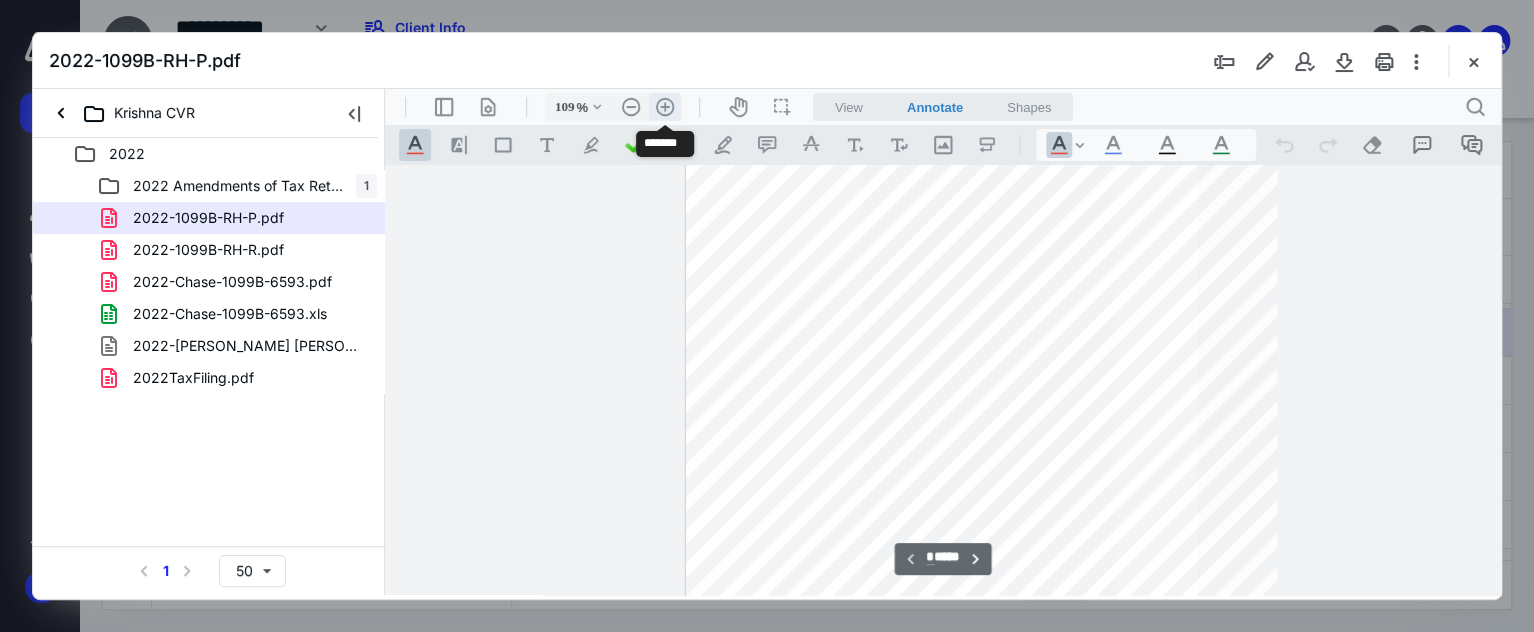 scroll, scrollTop: 336, scrollLeft: 0, axis: vertical 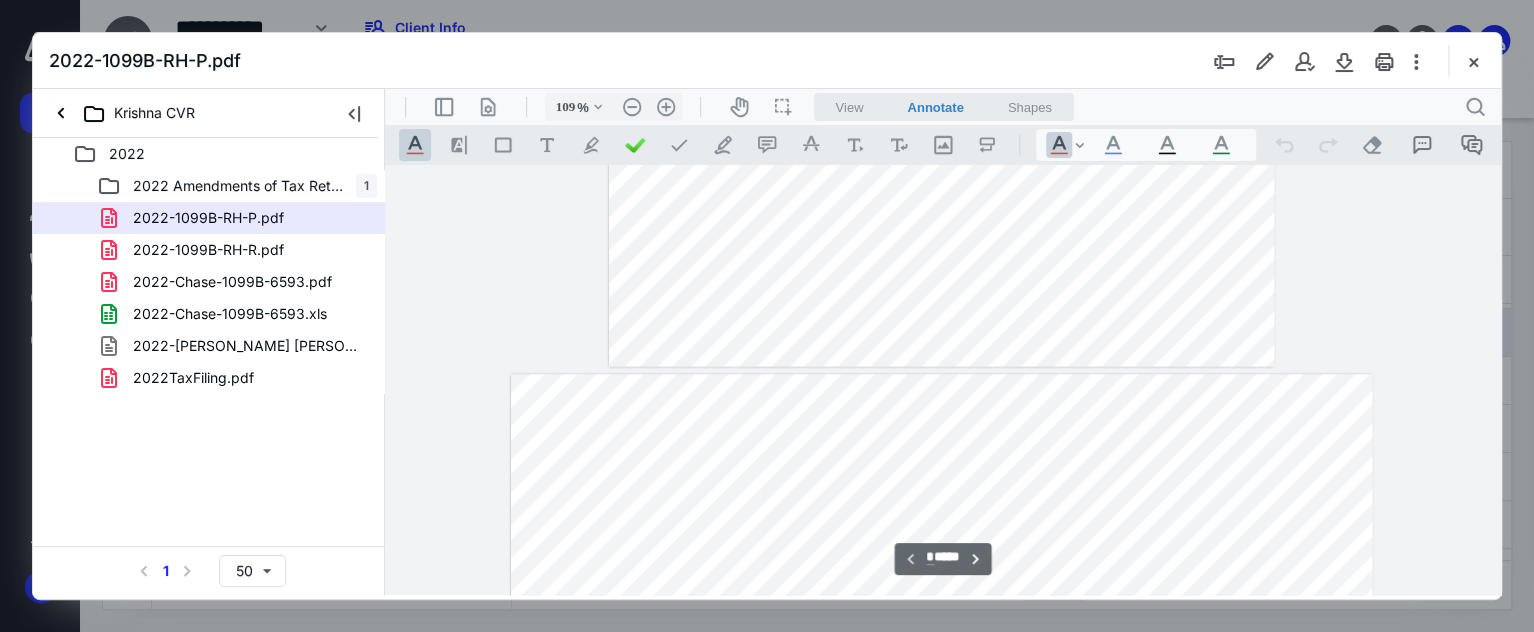 type on "*" 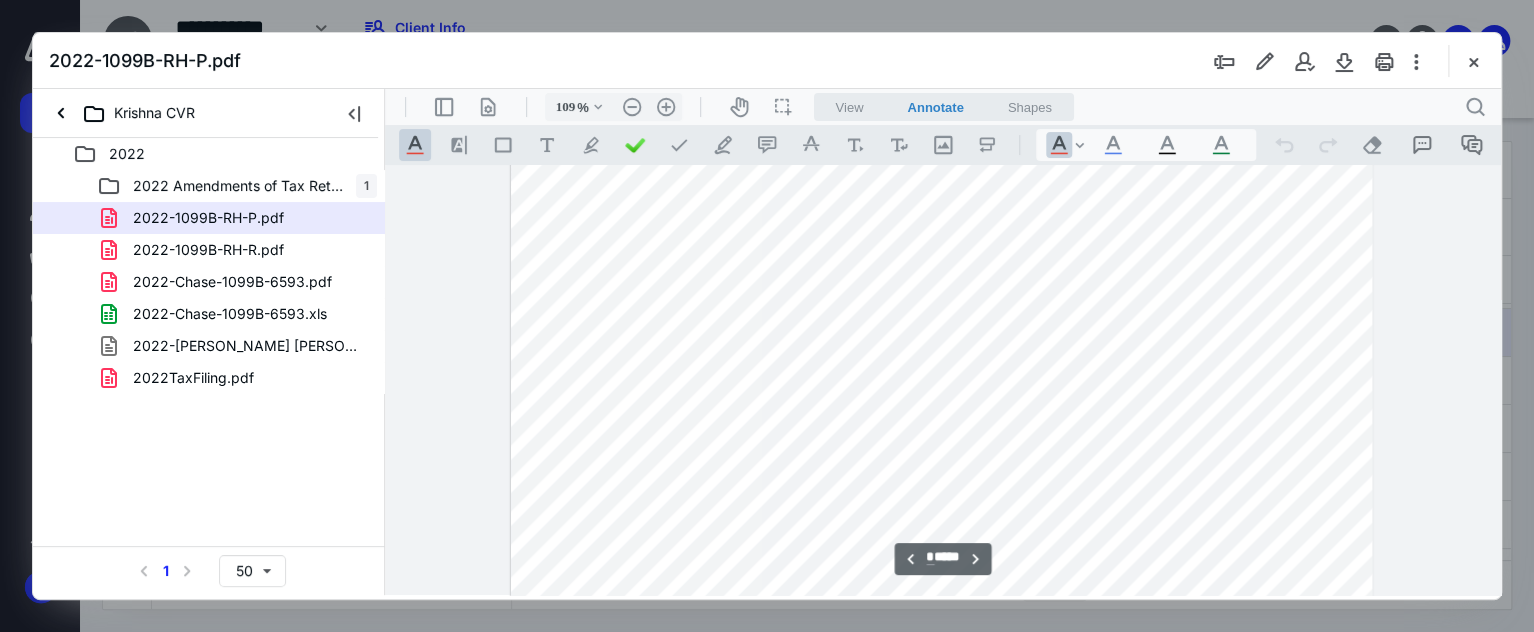 scroll, scrollTop: 1776, scrollLeft: 0, axis: vertical 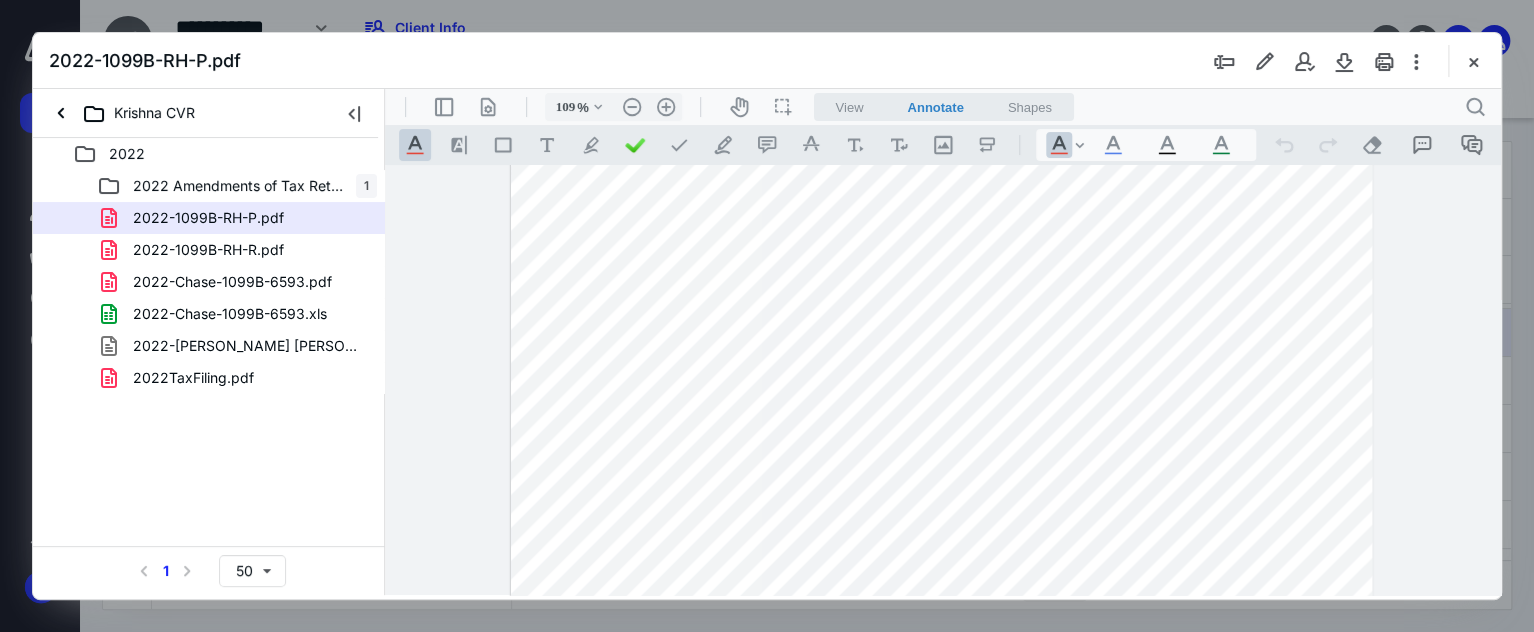 click on "**********" at bounding box center [943, 380] 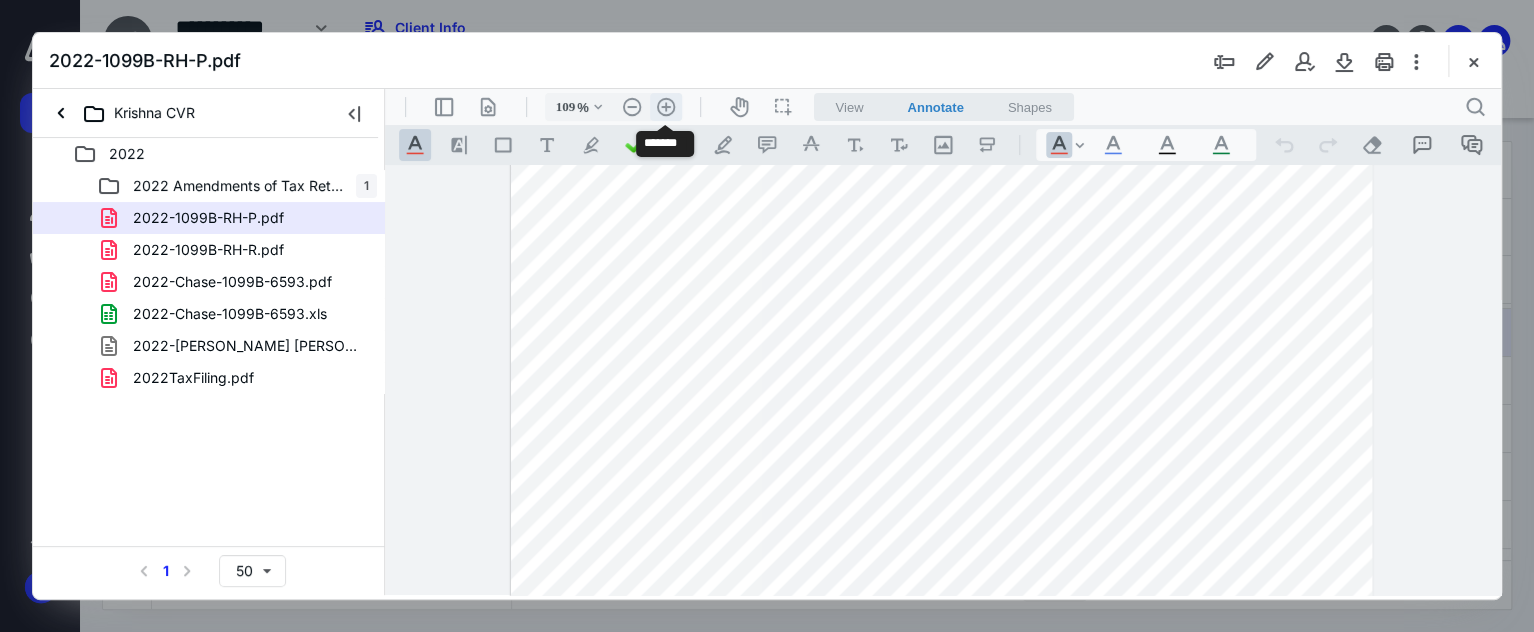 click on ".cls-1{fill:#abb0c4;} icon - header - zoom - in - line" at bounding box center (666, 107) 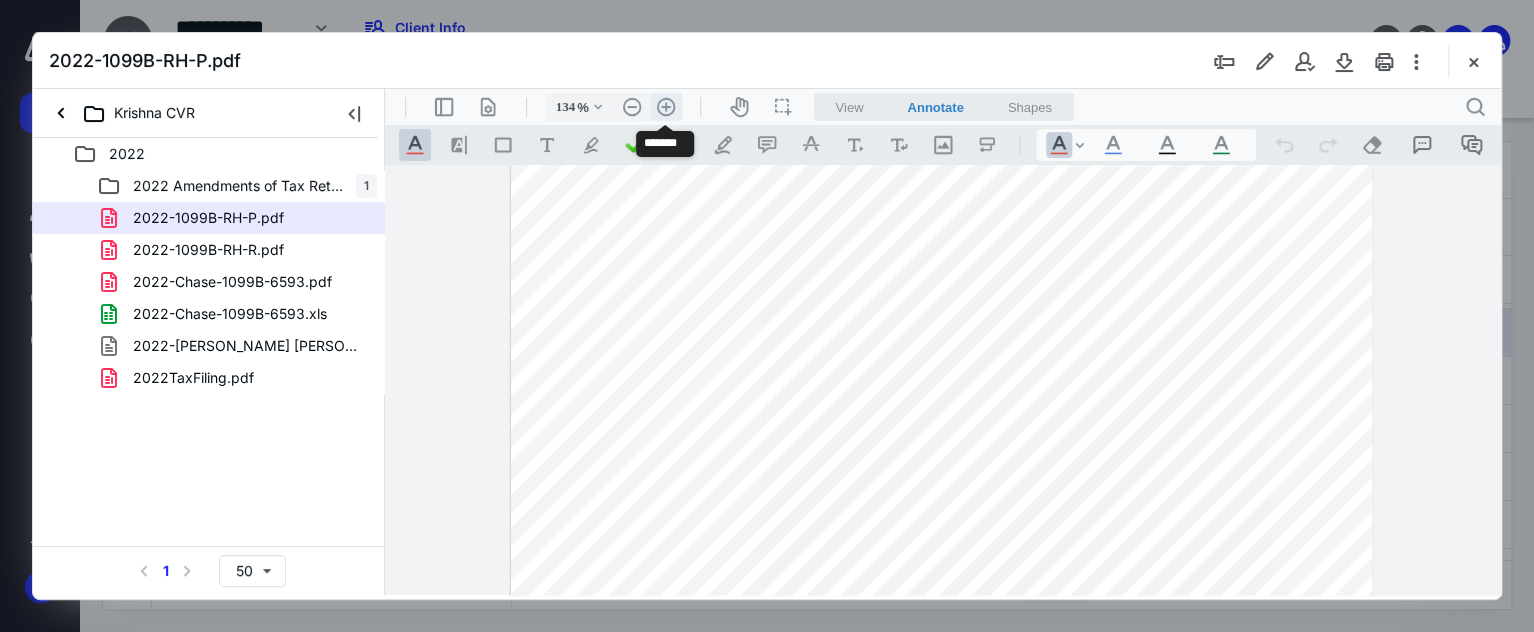 scroll, scrollTop: 2225, scrollLeft: 0, axis: vertical 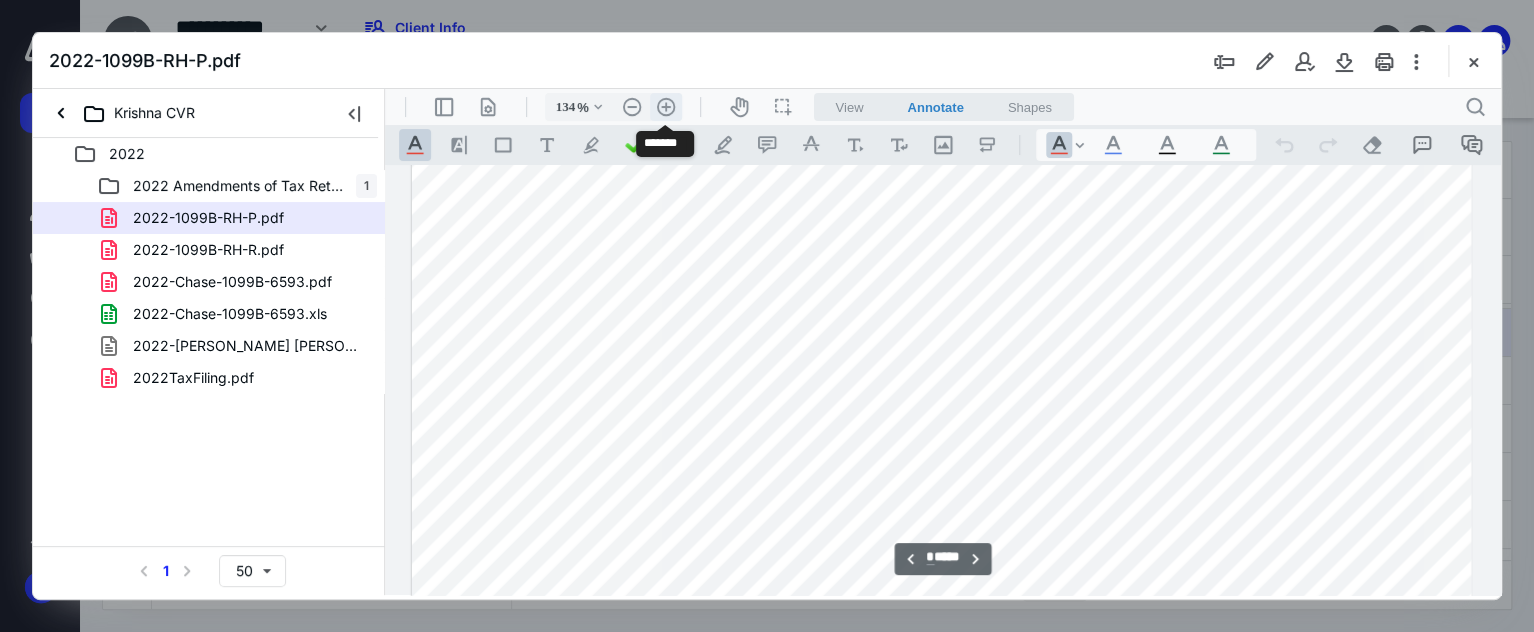 click on ".cls-1{fill:#abb0c4;} icon - header - zoom - in - line" at bounding box center [666, 107] 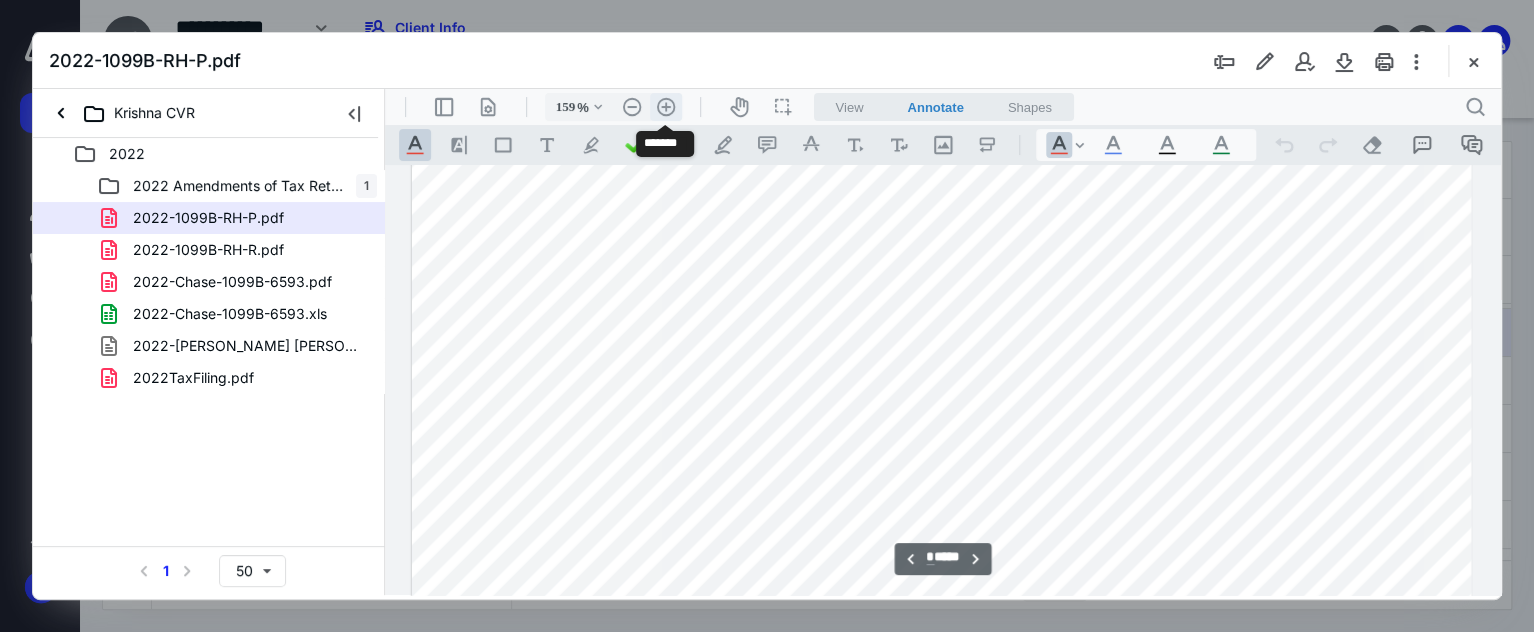 scroll, scrollTop: 2674, scrollLeft: 81, axis: both 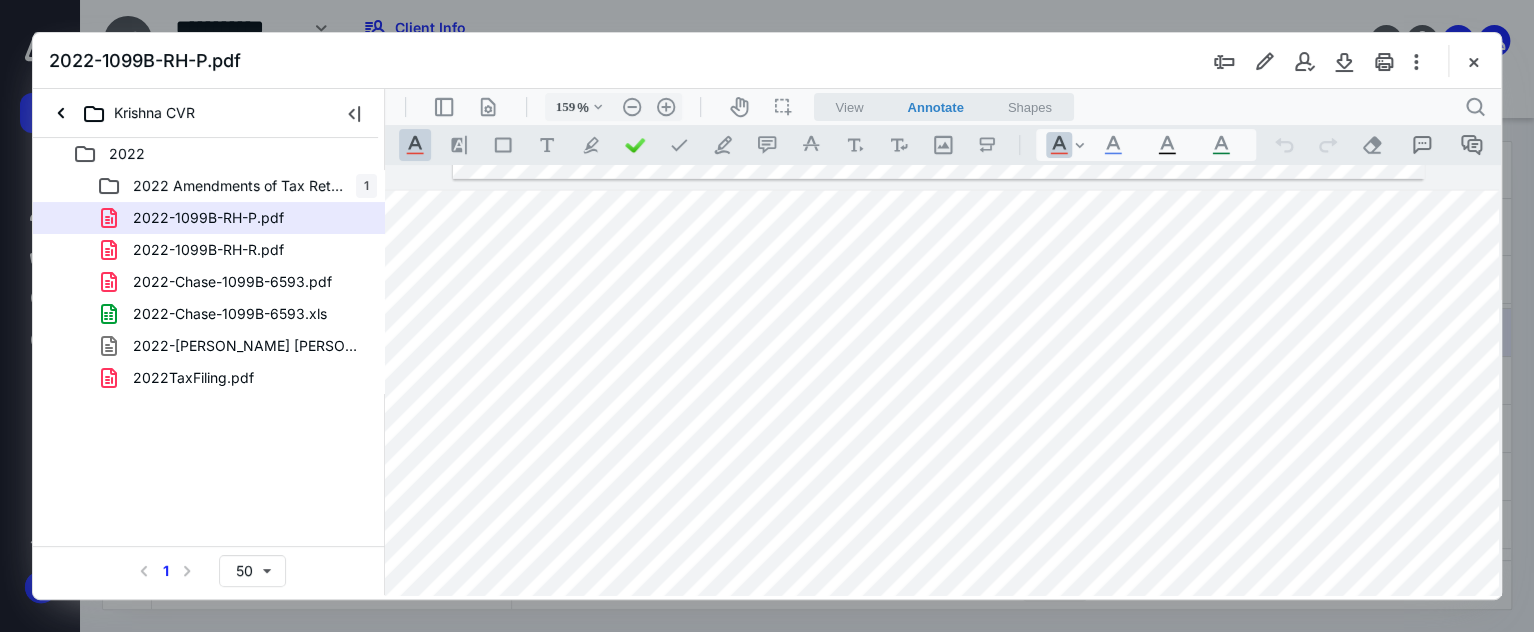 click at bounding box center [938, 677] 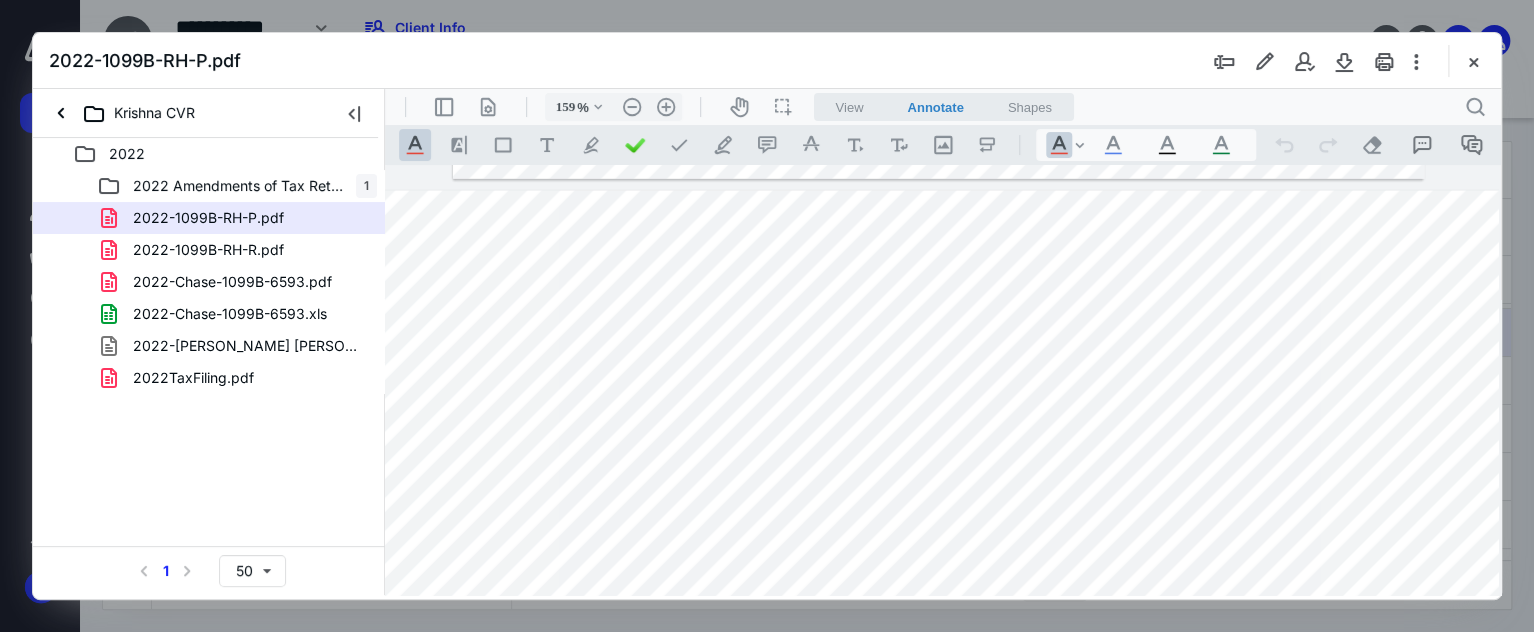 click at bounding box center (938, 677) 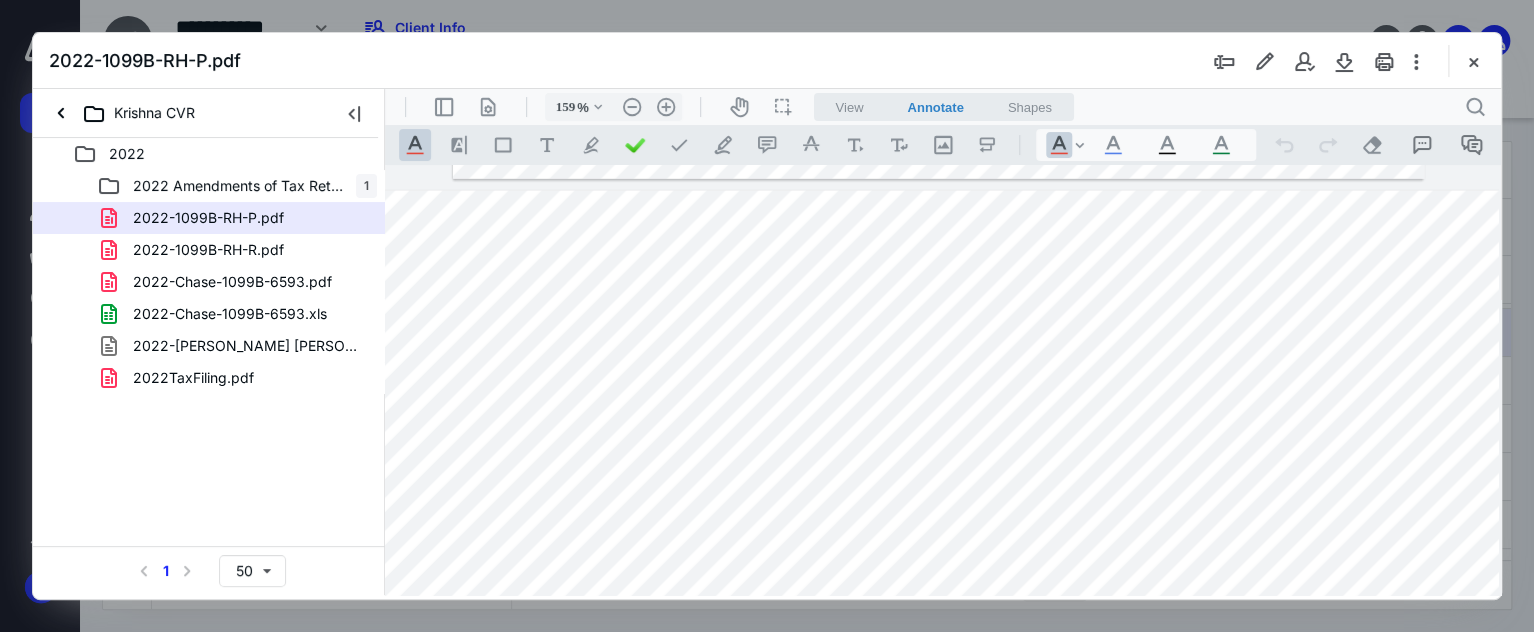 click at bounding box center [938, 677] 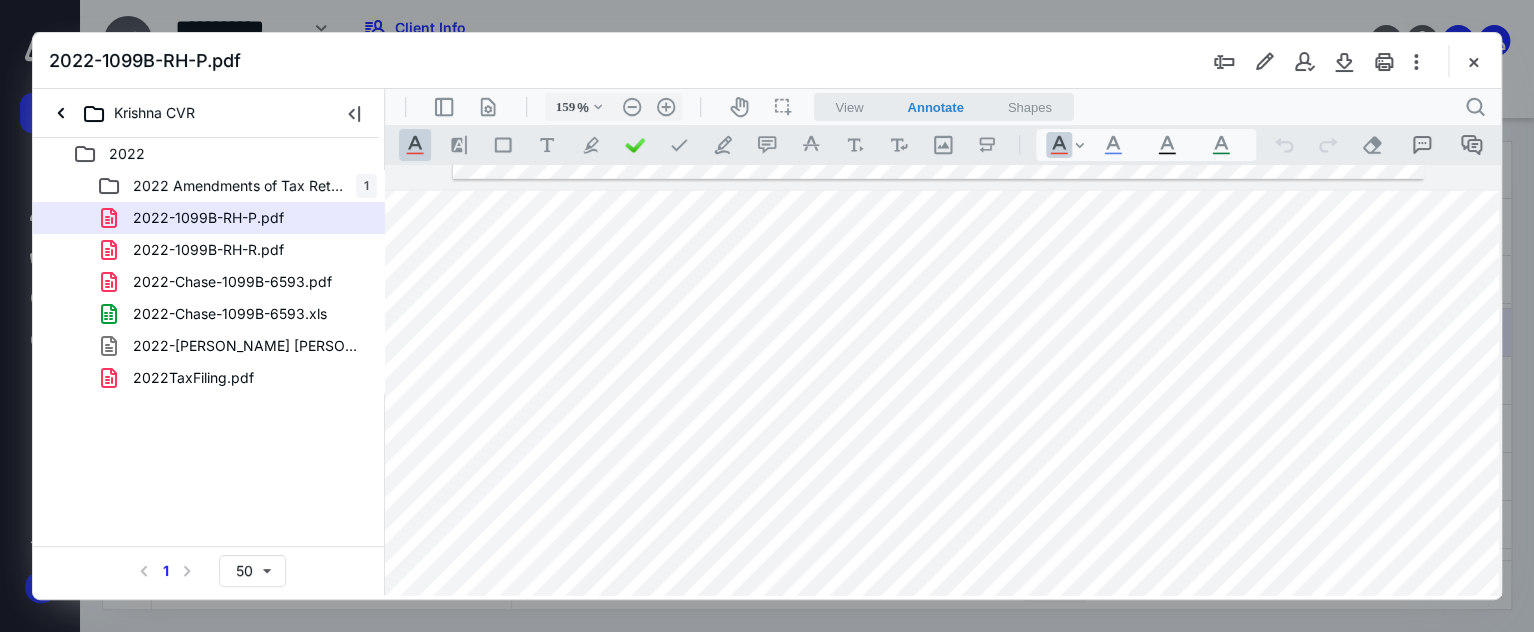 click at bounding box center (938, 677) 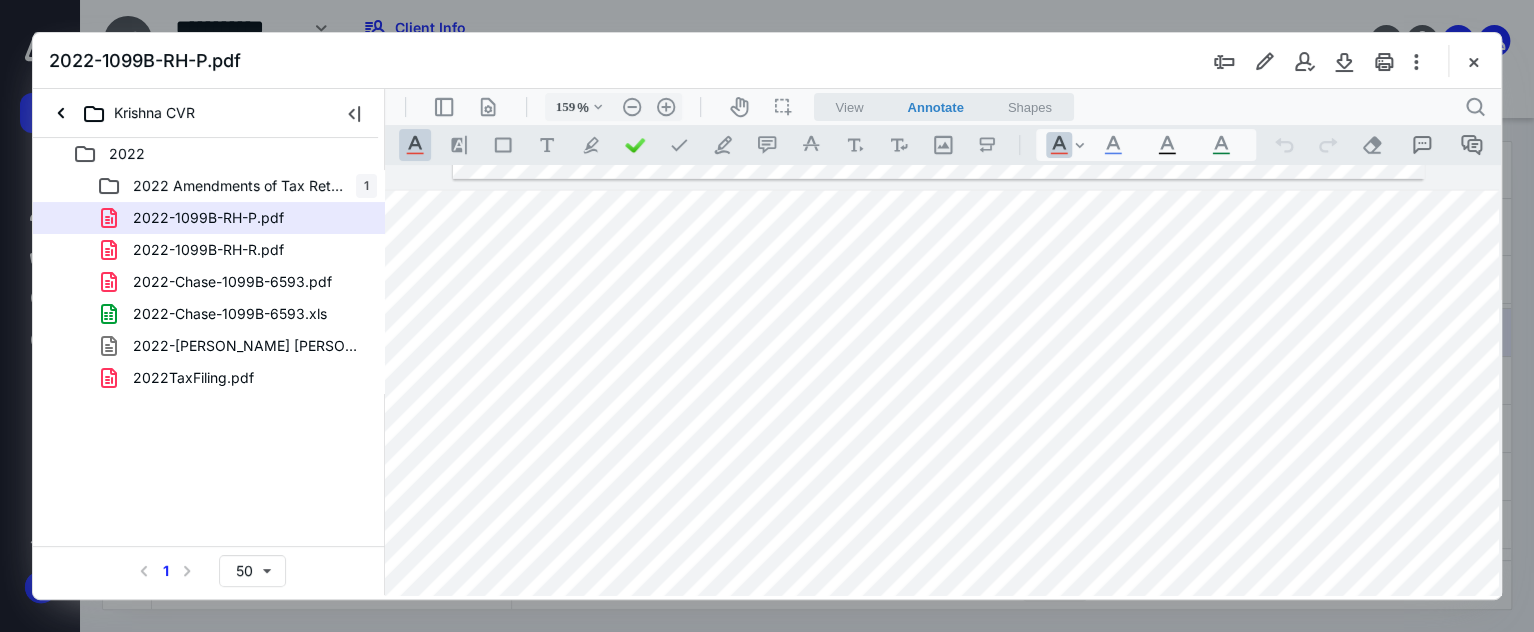 click at bounding box center [938, 677] 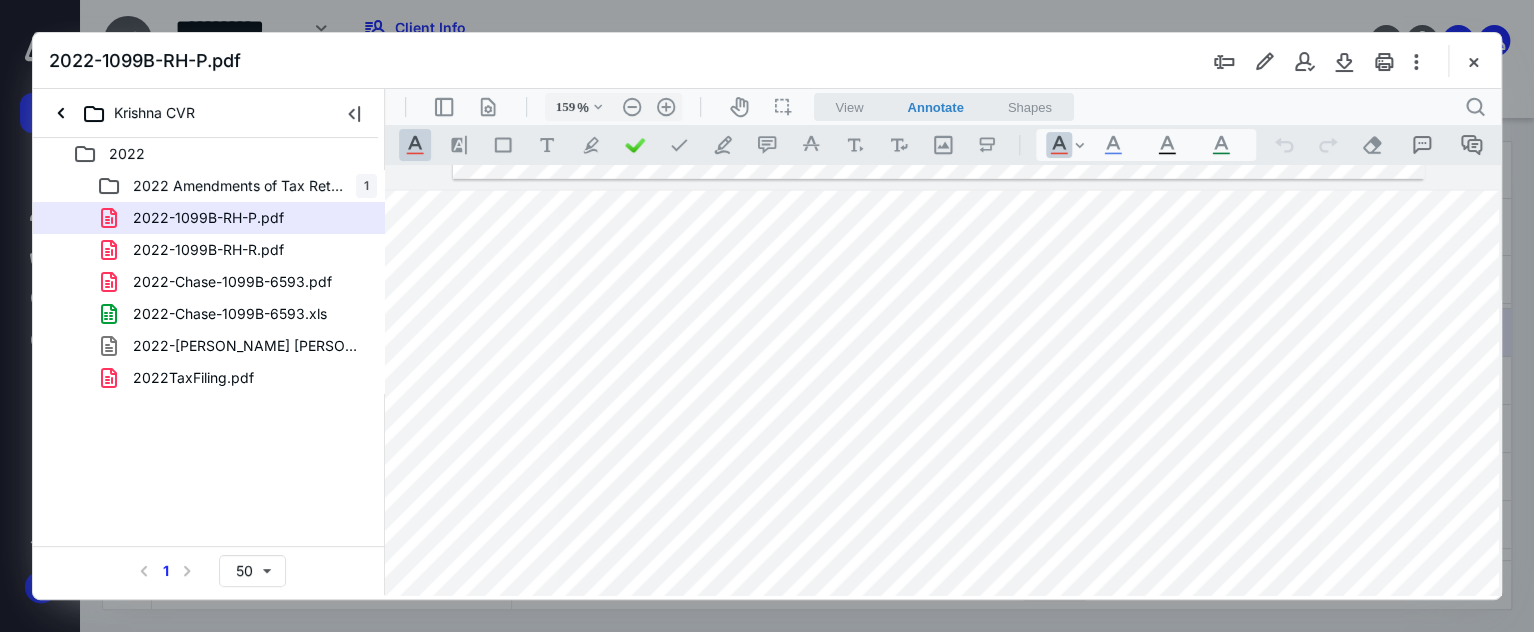 click at bounding box center [938, 677] 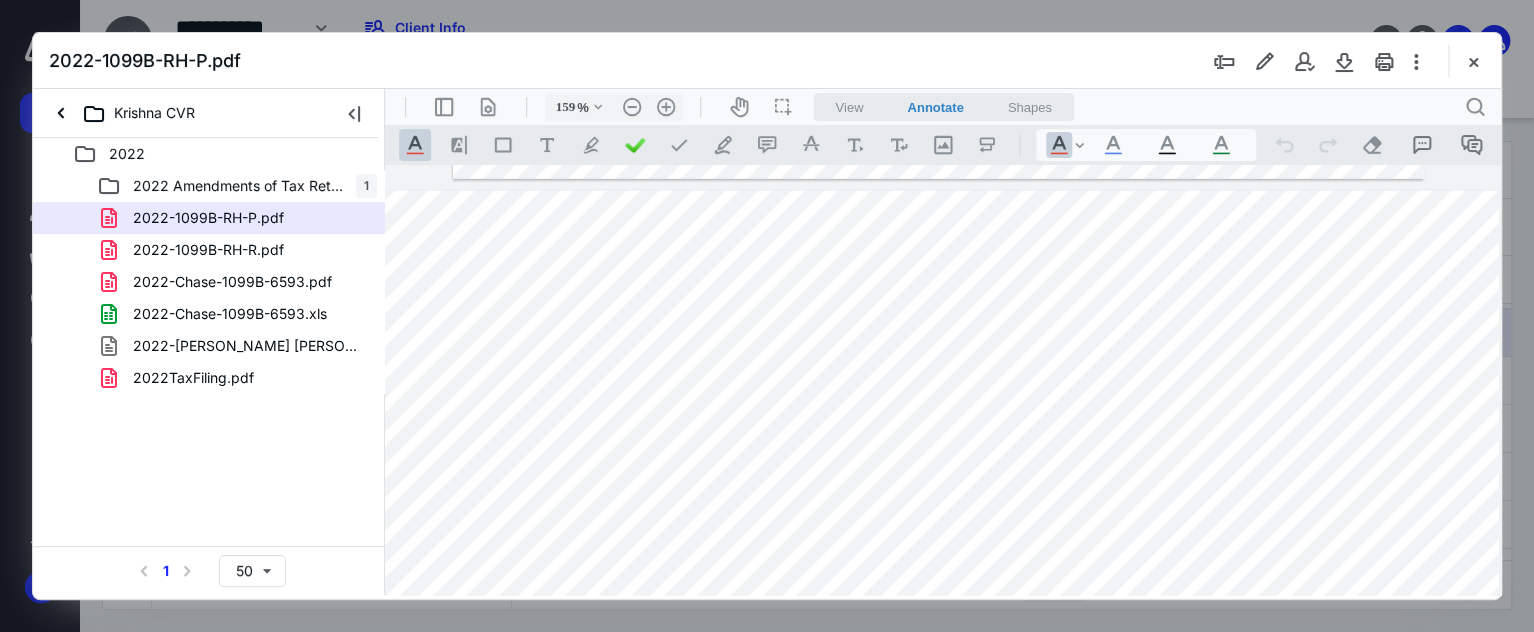 click at bounding box center (938, 677) 